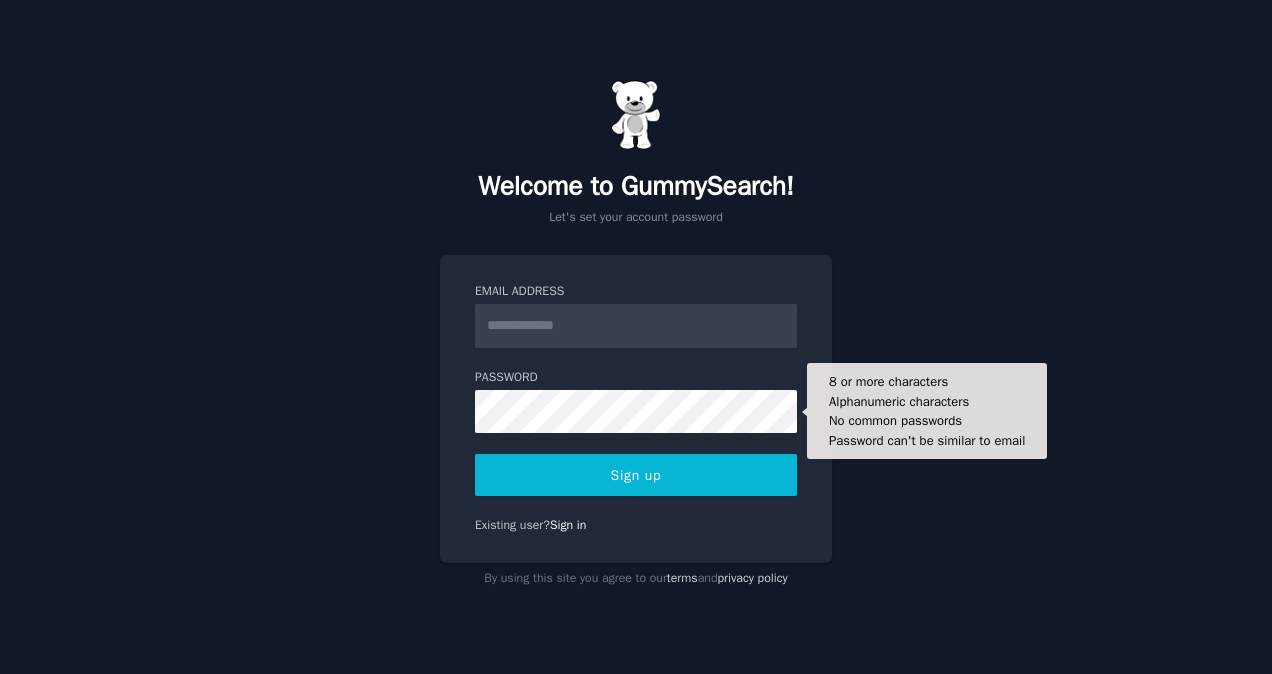 scroll, scrollTop: 0, scrollLeft: 0, axis: both 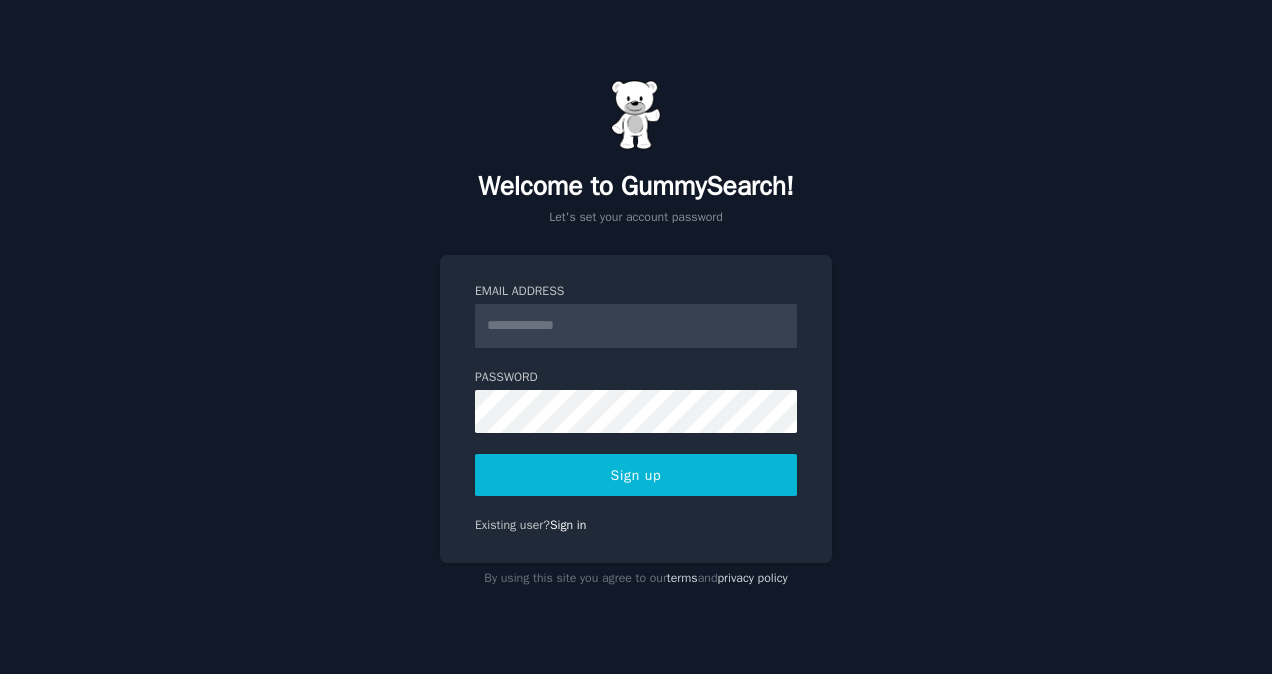 click on "Email Address" at bounding box center [636, 326] 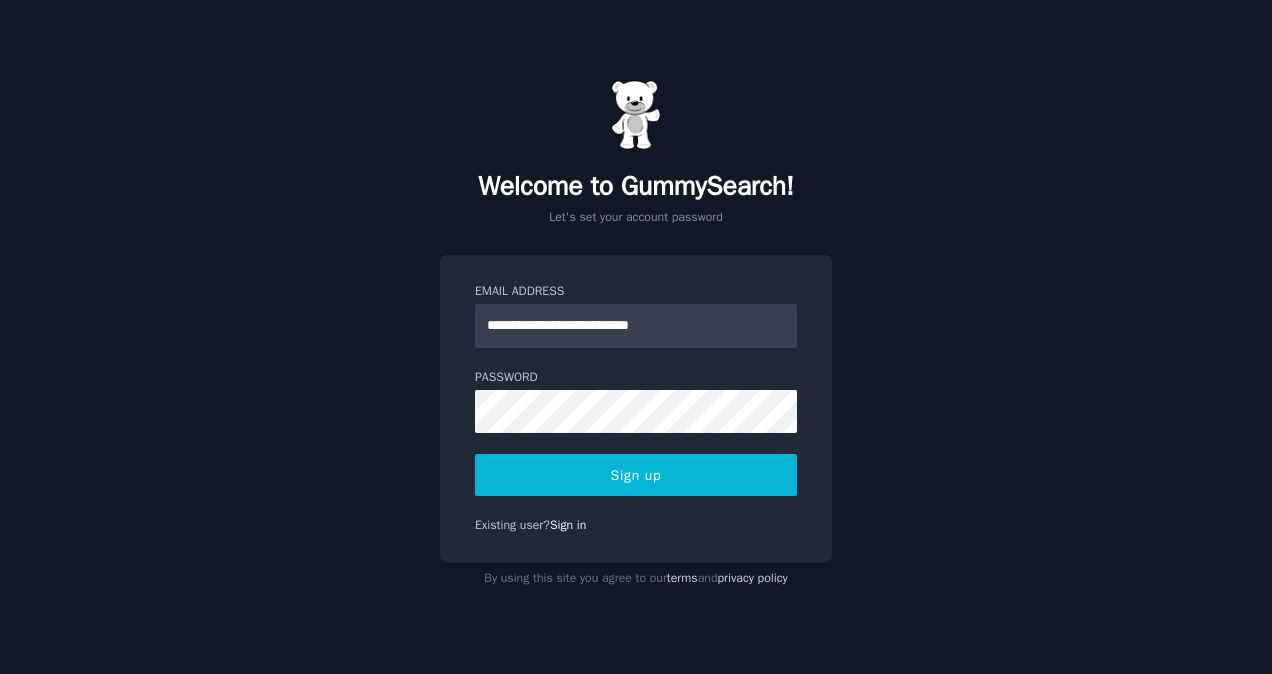 click on "**********" at bounding box center (636, 337) 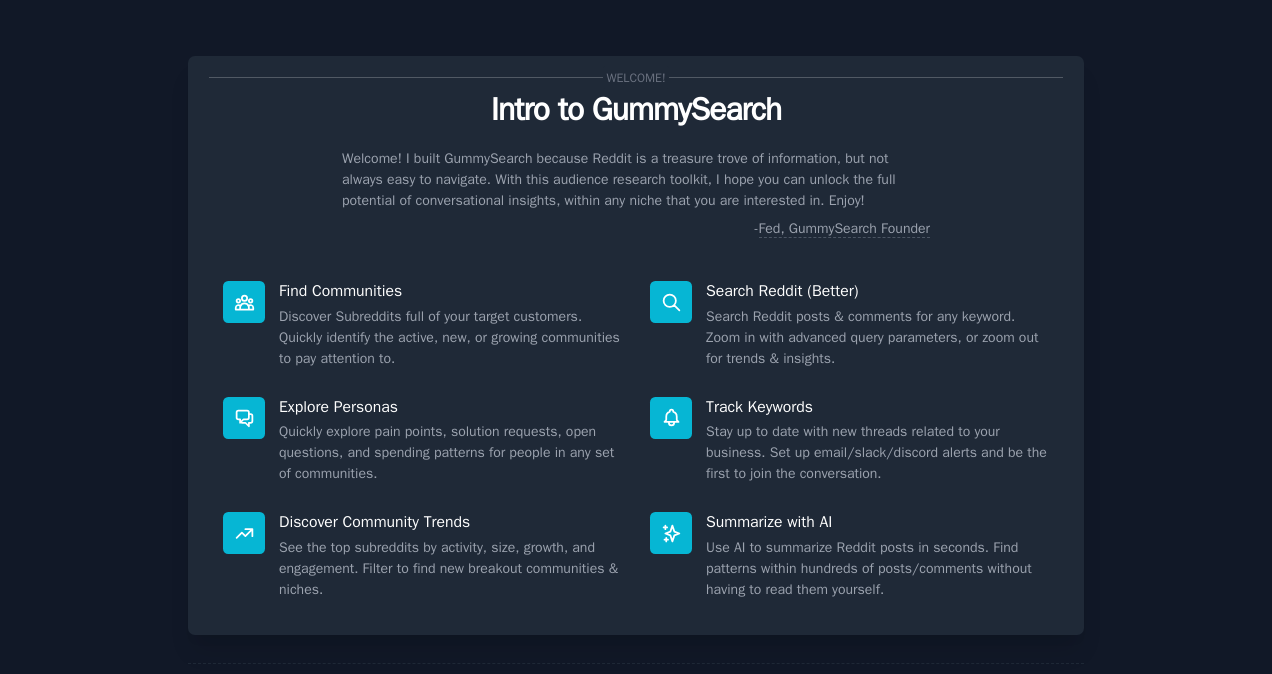 scroll, scrollTop: 0, scrollLeft: 0, axis: both 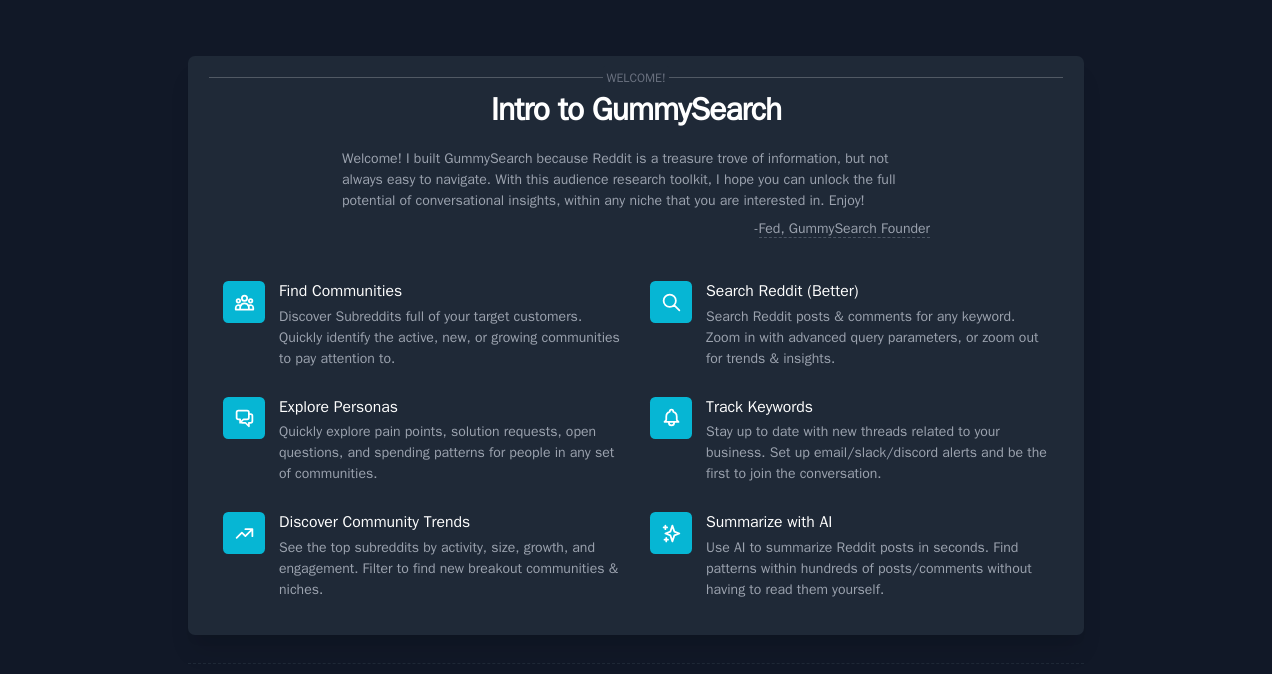 click on "Welcome! Intro to GummySearch Welcome! I built GummySearch because Reddit is a treasure trove of information, but not always easy to navigate. With this audience research toolkit, I hope you can unlock the full potential of conversational insights, within any niche that you are interested in. Enjoy! -  Fed, GummySearch Founder Find Communities Discover Subreddits full of your target customers. Quickly identify the active, new, or growing communities to pay attention to. Search Reddit (Better) Search Reddit posts & comments for any keyword. Zoom in with advanced query parameters, or zoom out for trends & insights. Explore Personas Quickly explore pain points, solution requests, open questions, and spending patterns for people in any set of communities. Track Keywords Stay up to date with new threads related to your business. Set up email/slack/discord alerts and be the first to join the conversation. Discover Community Trends Summarize with AI Next" at bounding box center (636, 391) 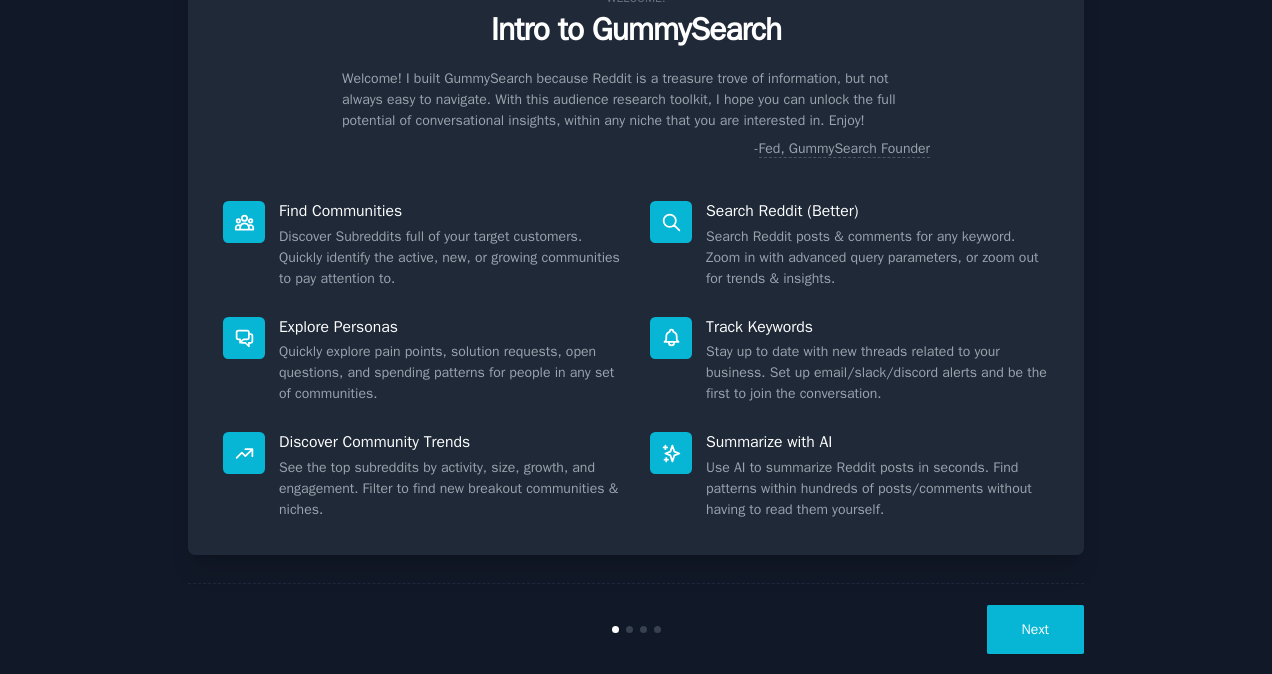 scroll, scrollTop: 108, scrollLeft: 0, axis: vertical 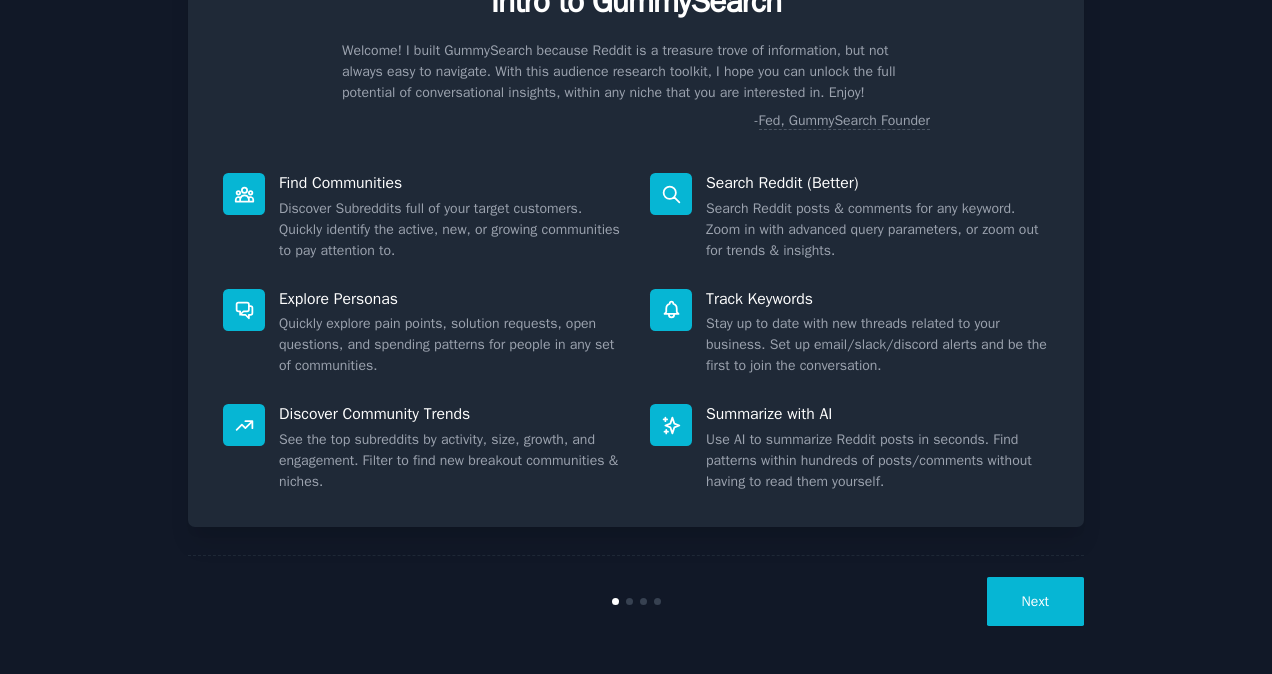 click on "Next" at bounding box center (1035, 601) 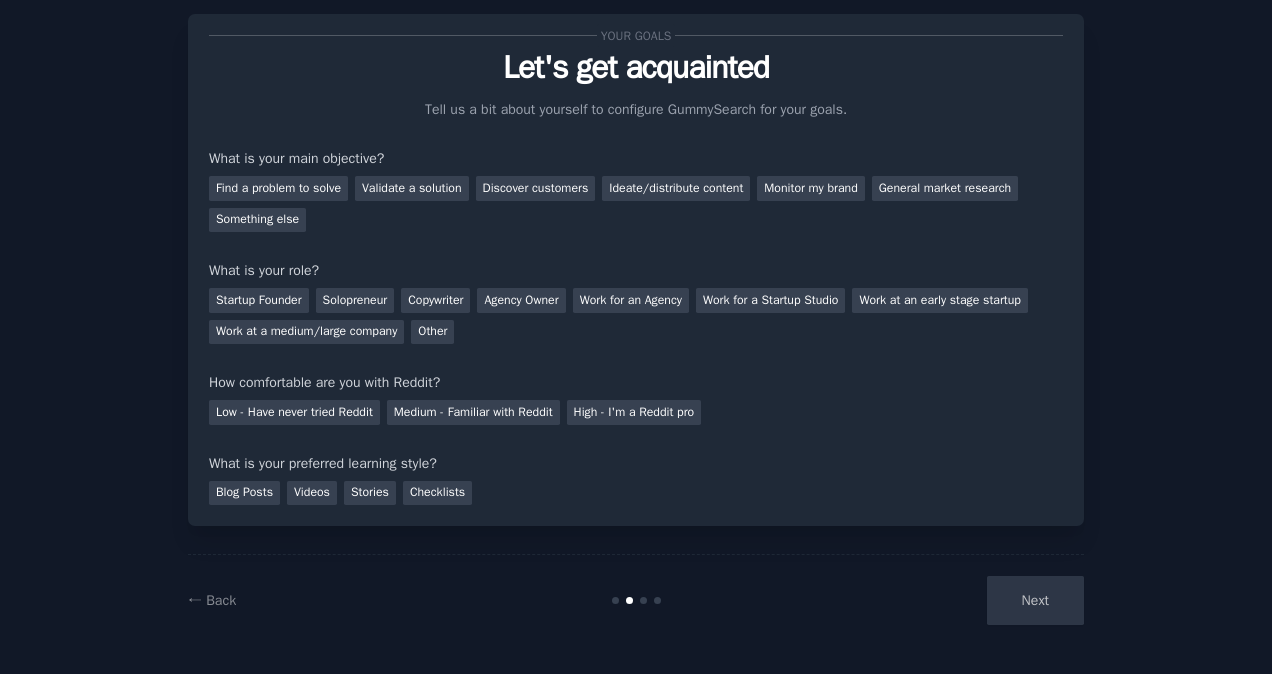 scroll, scrollTop: 41, scrollLeft: 0, axis: vertical 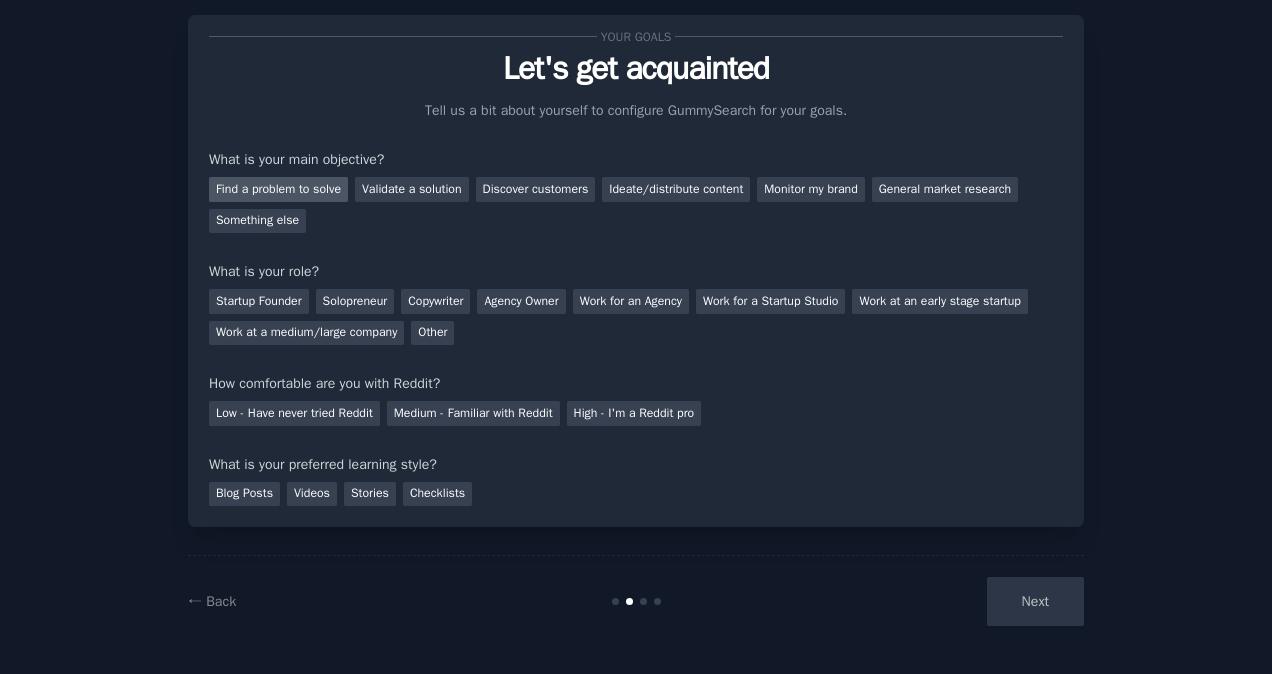 click on "Find a problem to solve" at bounding box center (278, 189) 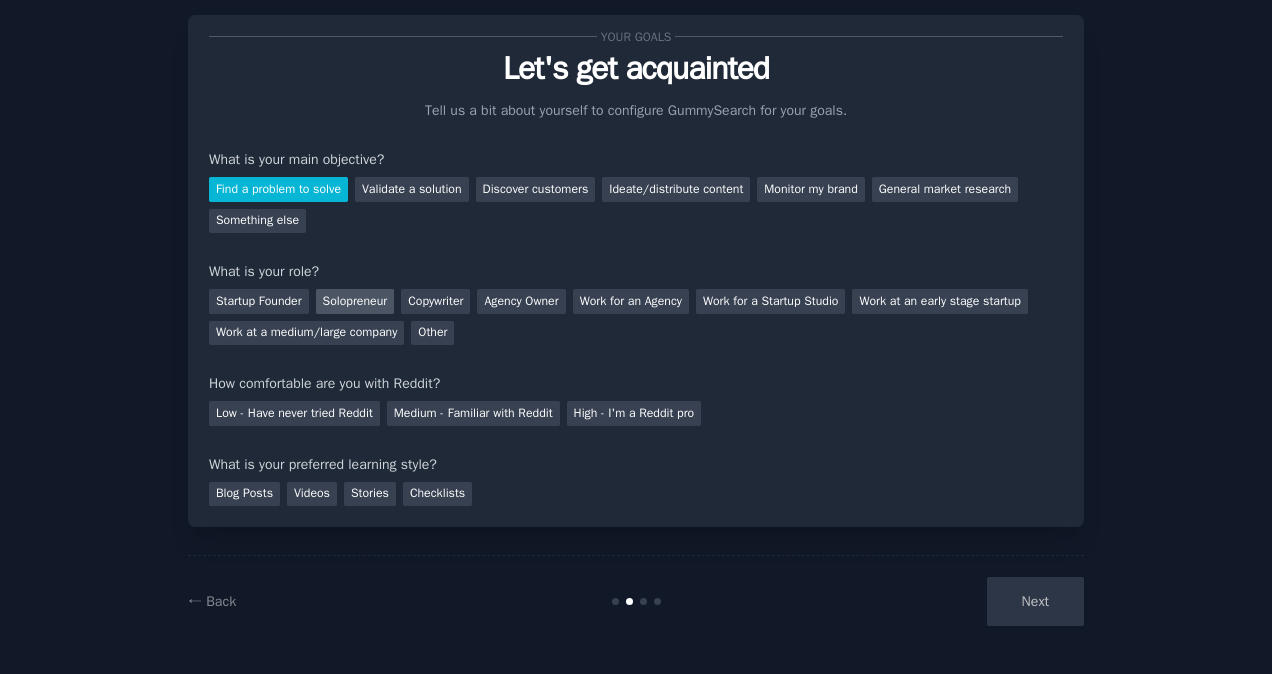 click on "Solopreneur" at bounding box center (355, 301) 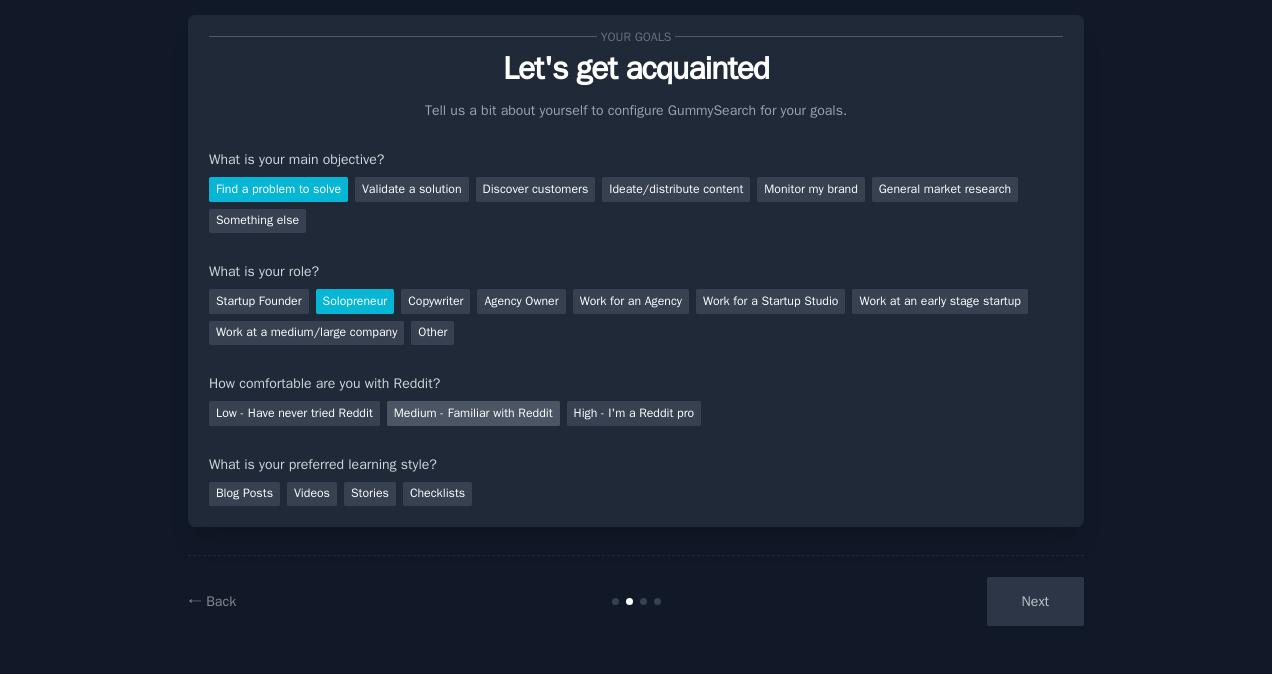 click on "Medium - Familiar with Reddit" at bounding box center [473, 413] 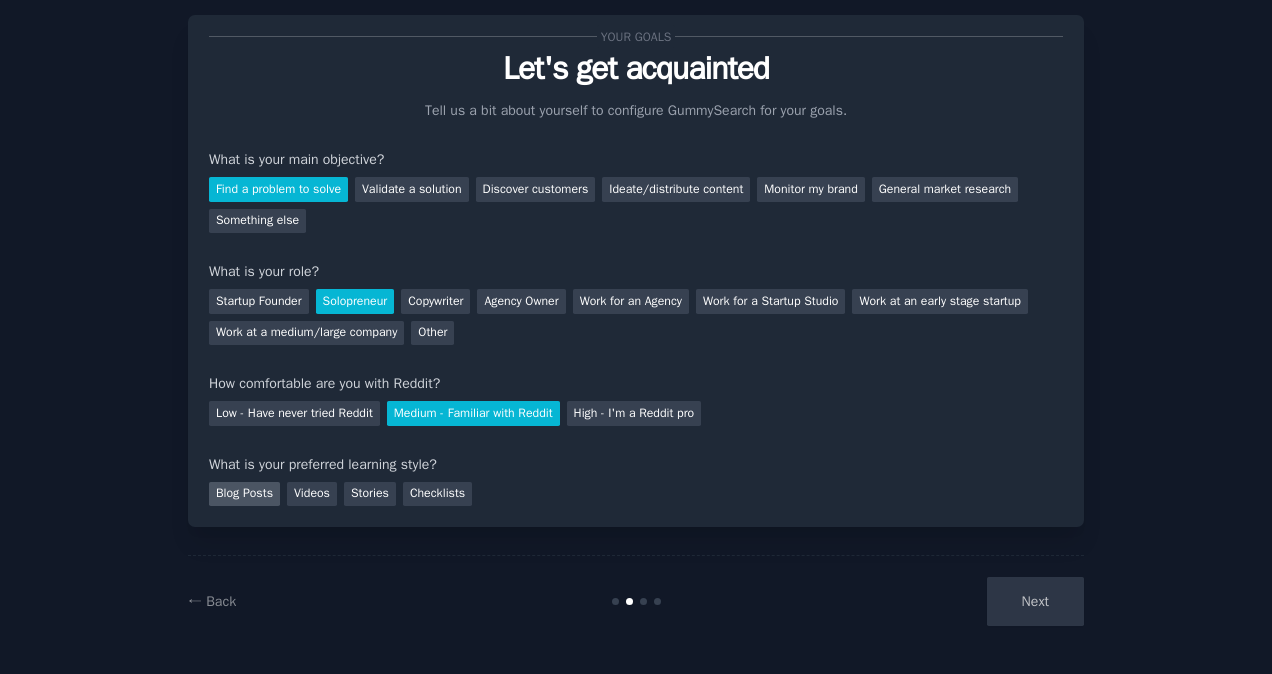 click on "Blog Posts" at bounding box center [244, 494] 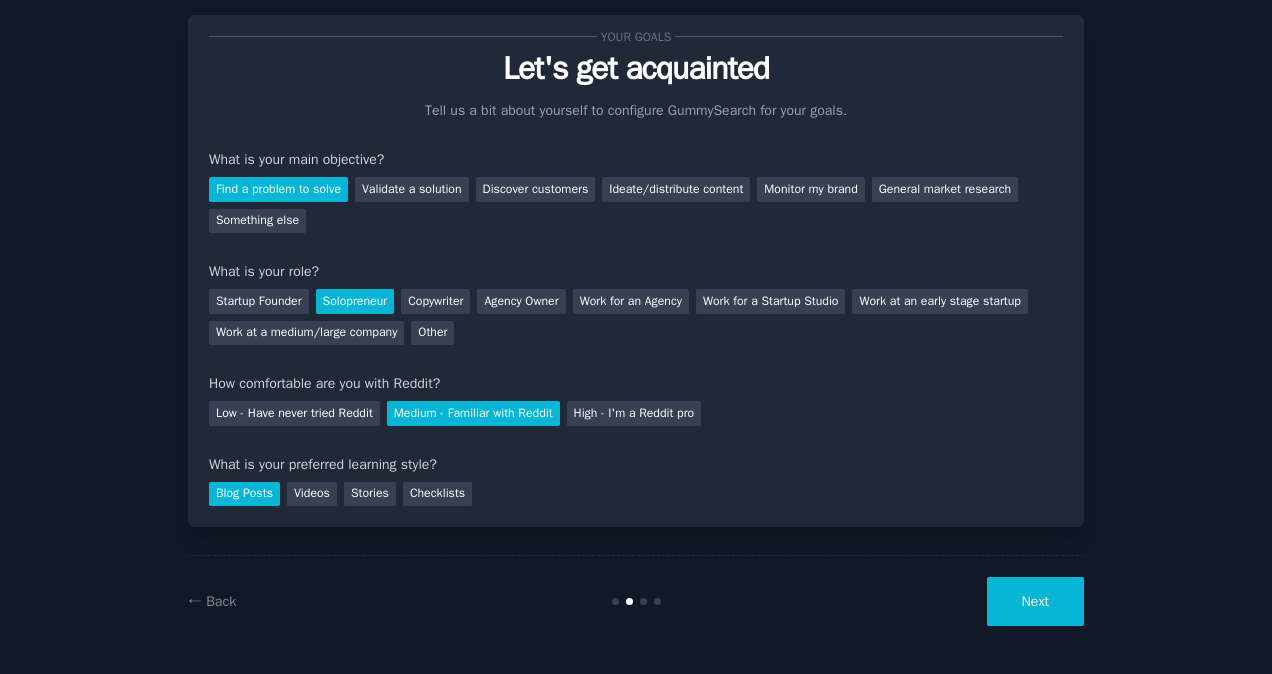click on "Next" at bounding box center (1035, 601) 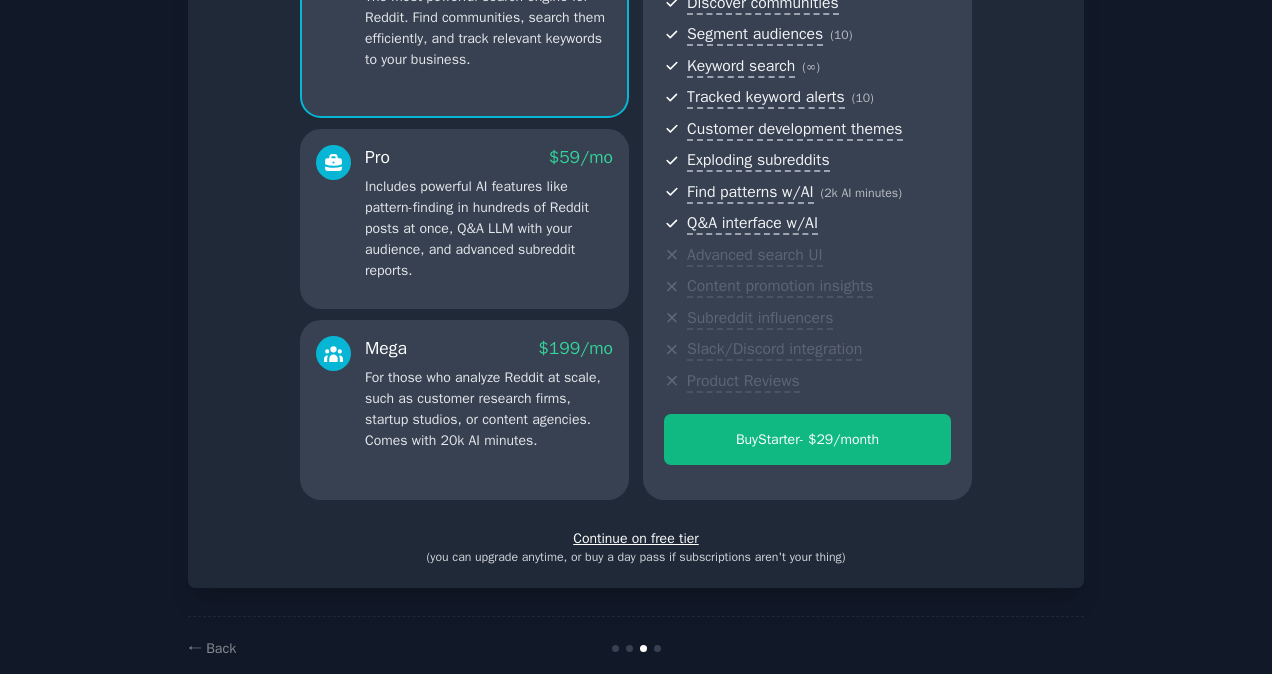 scroll, scrollTop: 273, scrollLeft: 0, axis: vertical 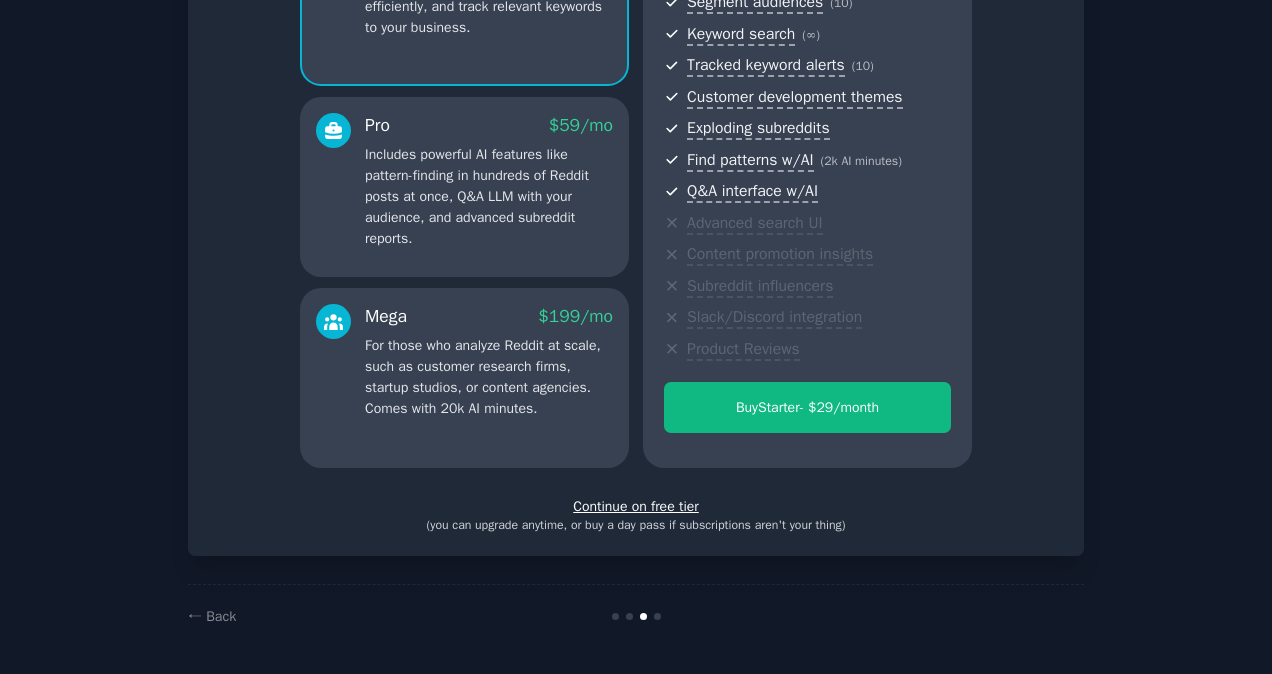 click on "Continue on free tier" at bounding box center (636, 506) 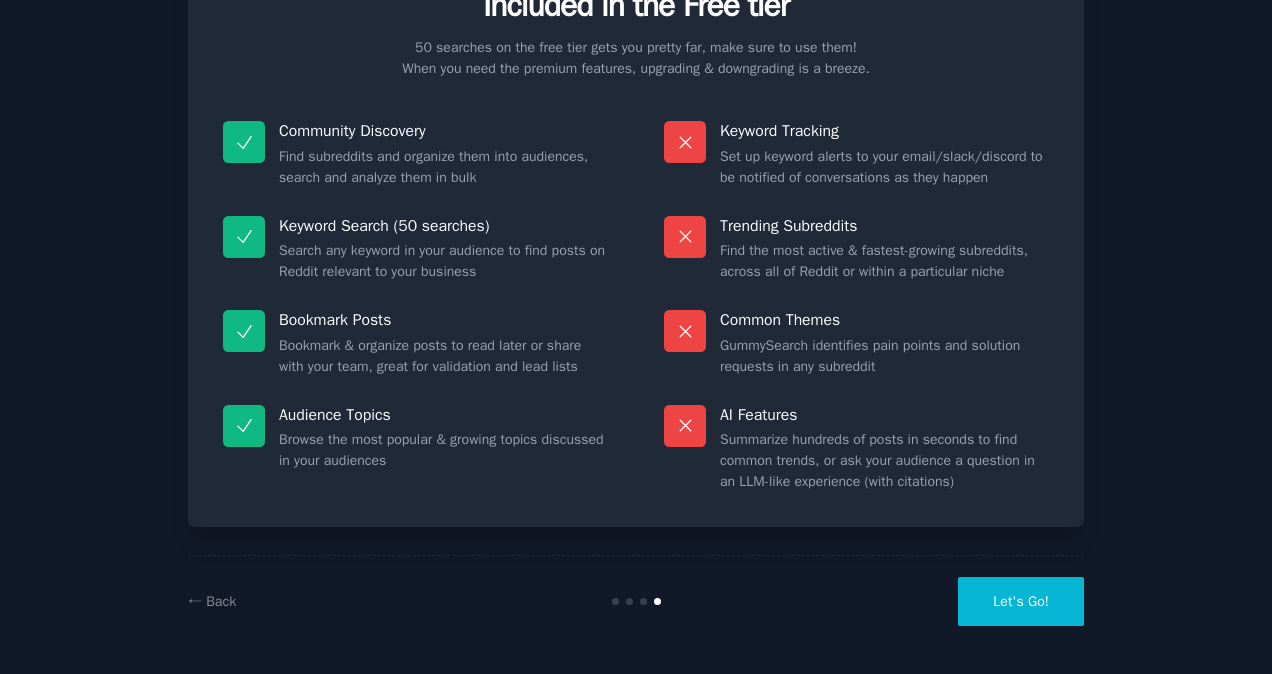 click on "Let's Go!" at bounding box center [1021, 601] 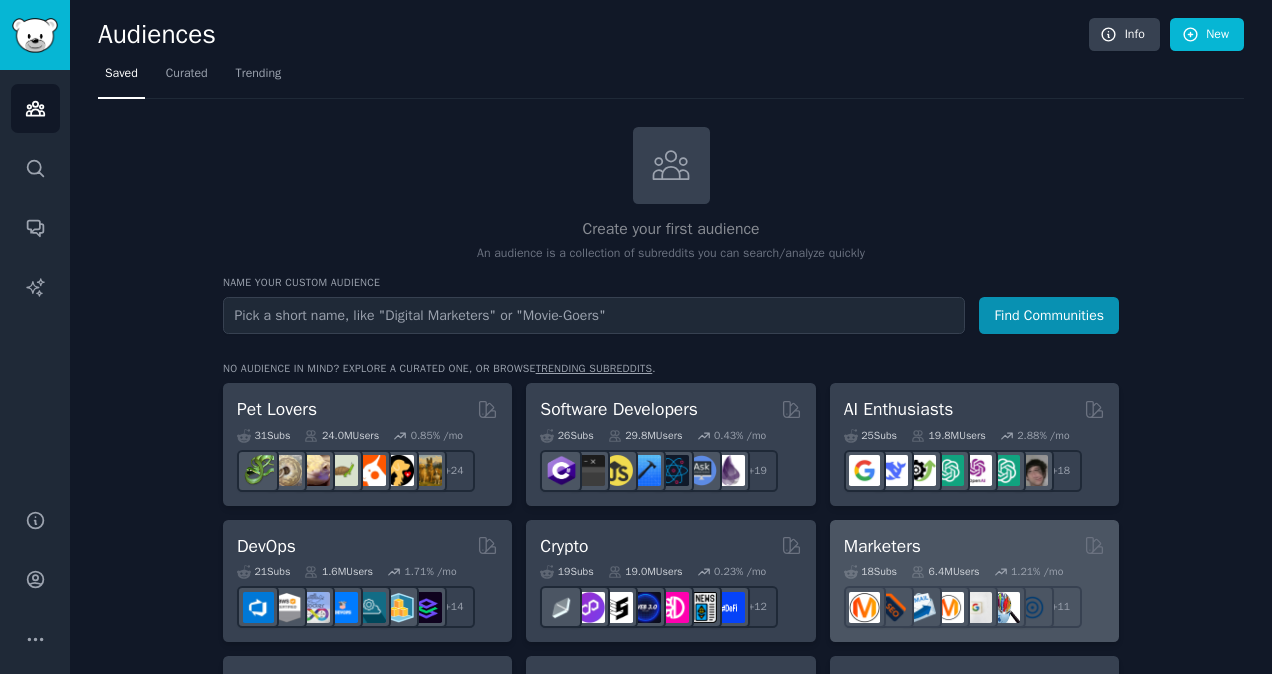 type on "S" 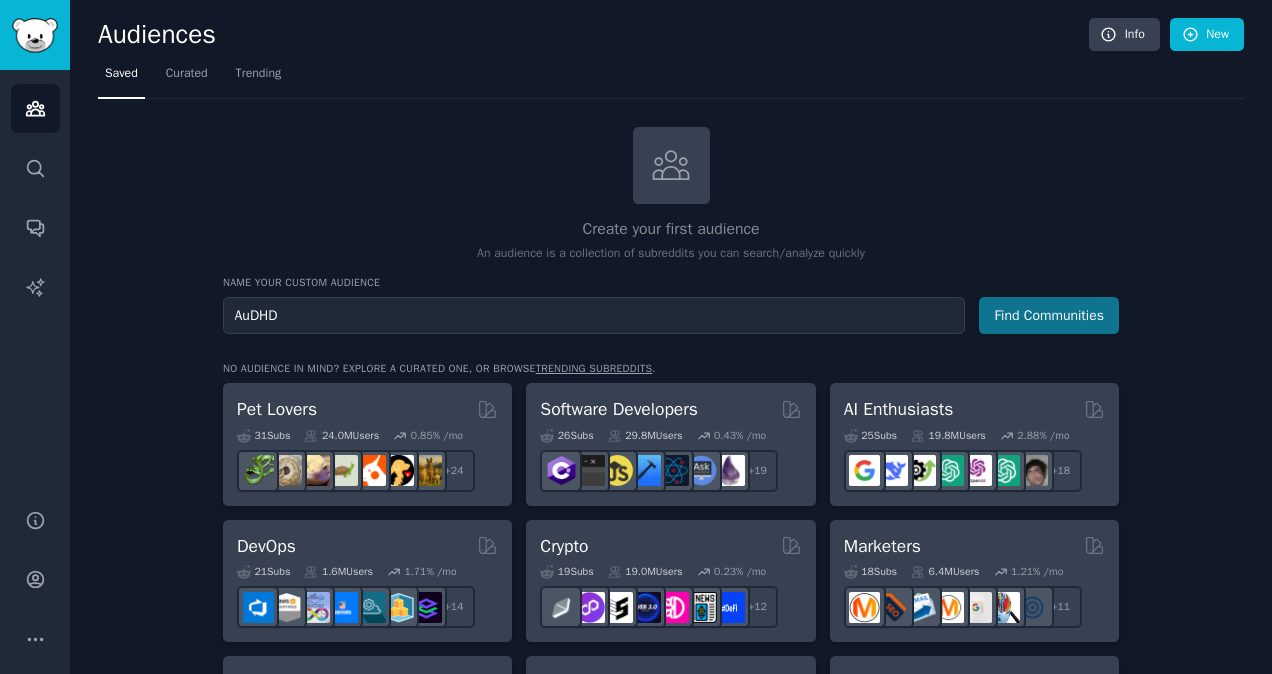 type on "AuDHD" 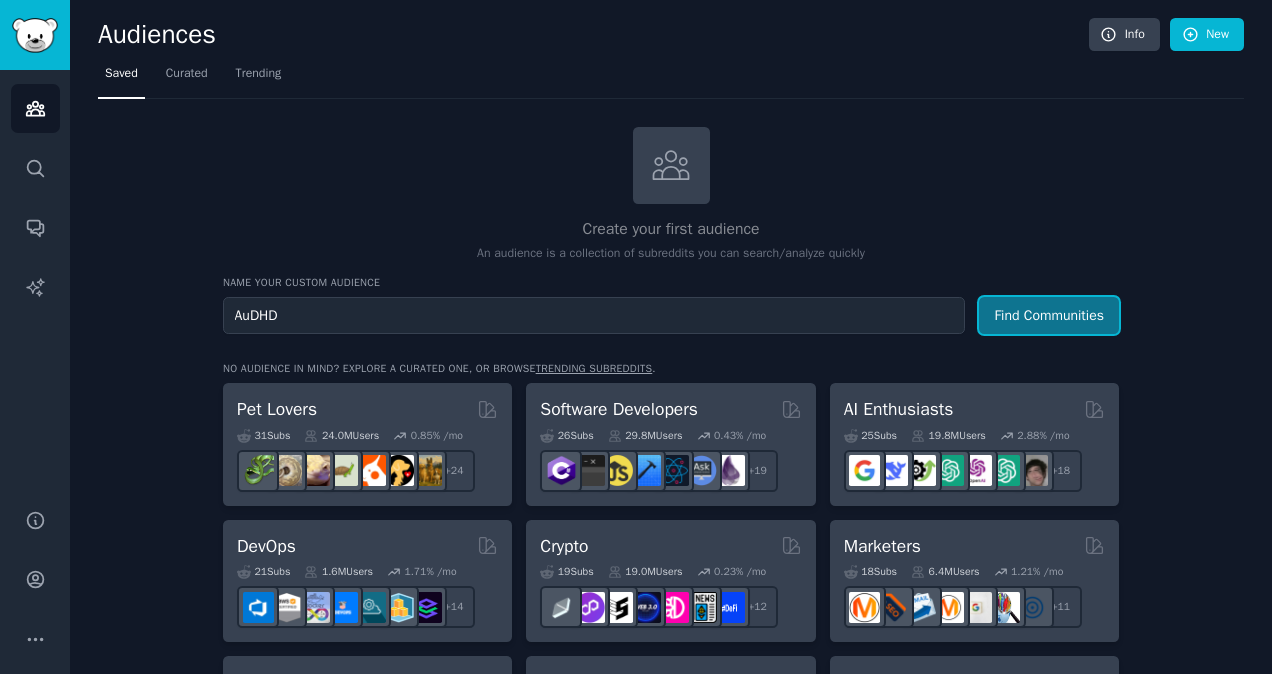 click on "Find Communities" at bounding box center (1049, 315) 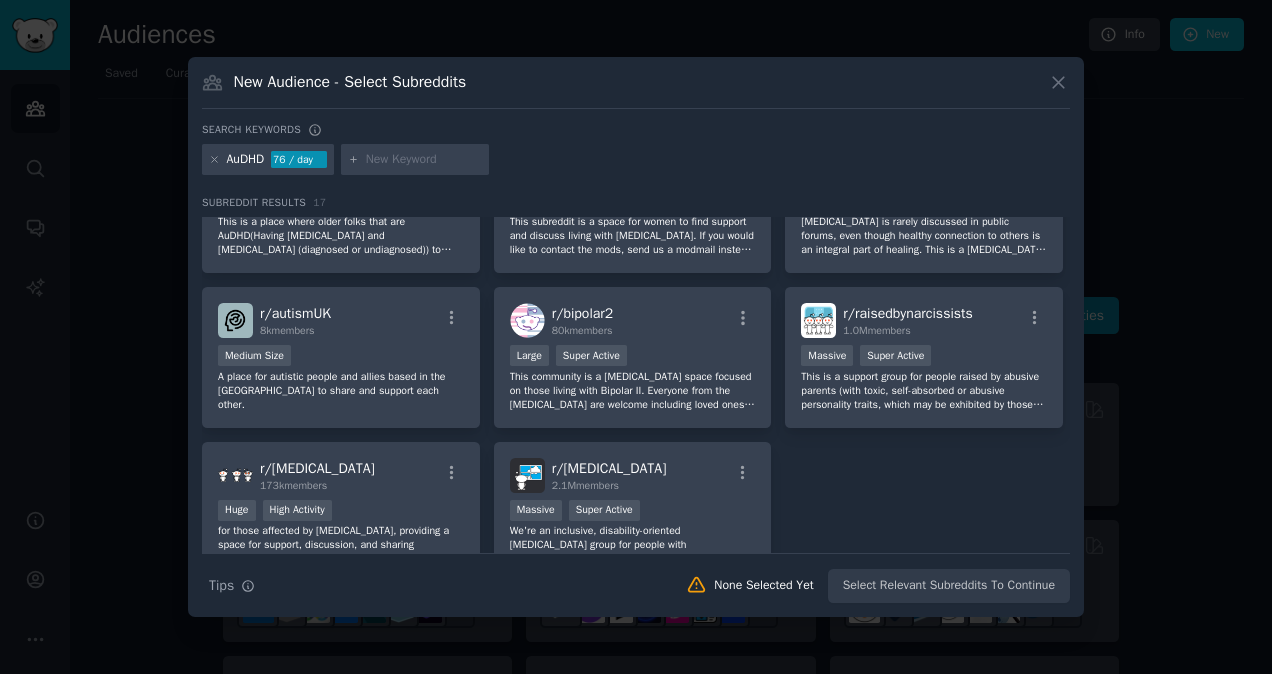 scroll, scrollTop: 647, scrollLeft: 0, axis: vertical 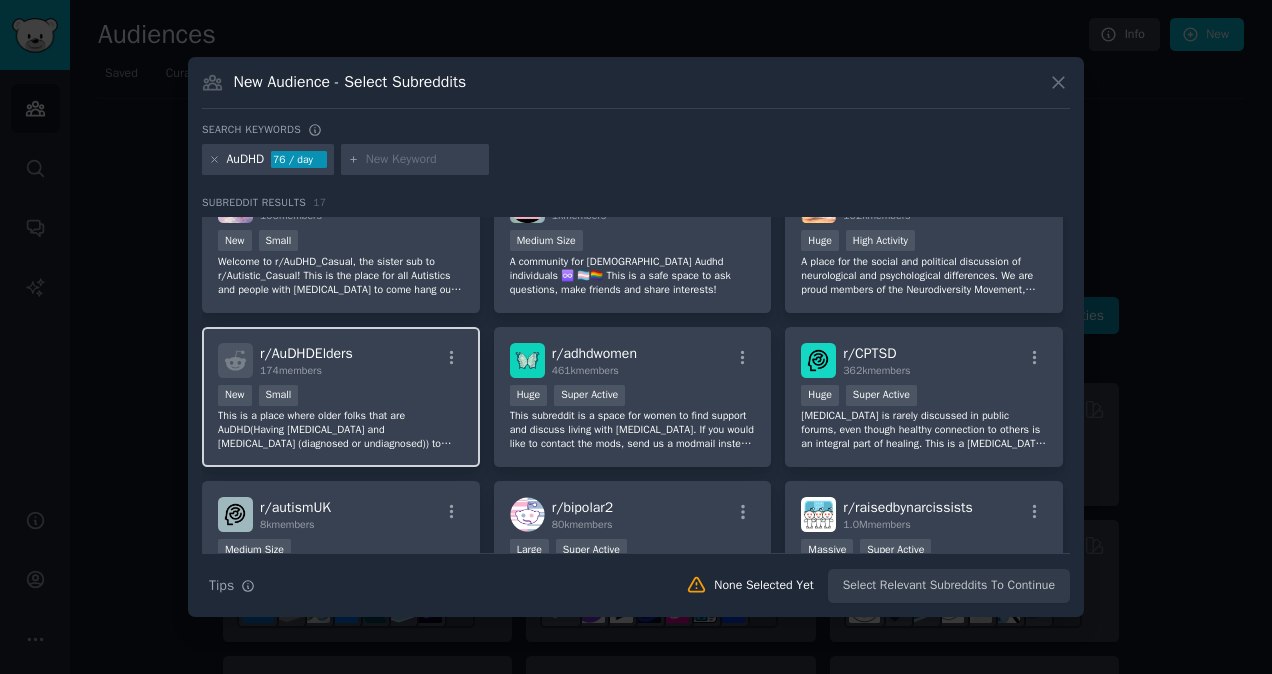 click on "r/ AuDHDElders" at bounding box center [306, 353] 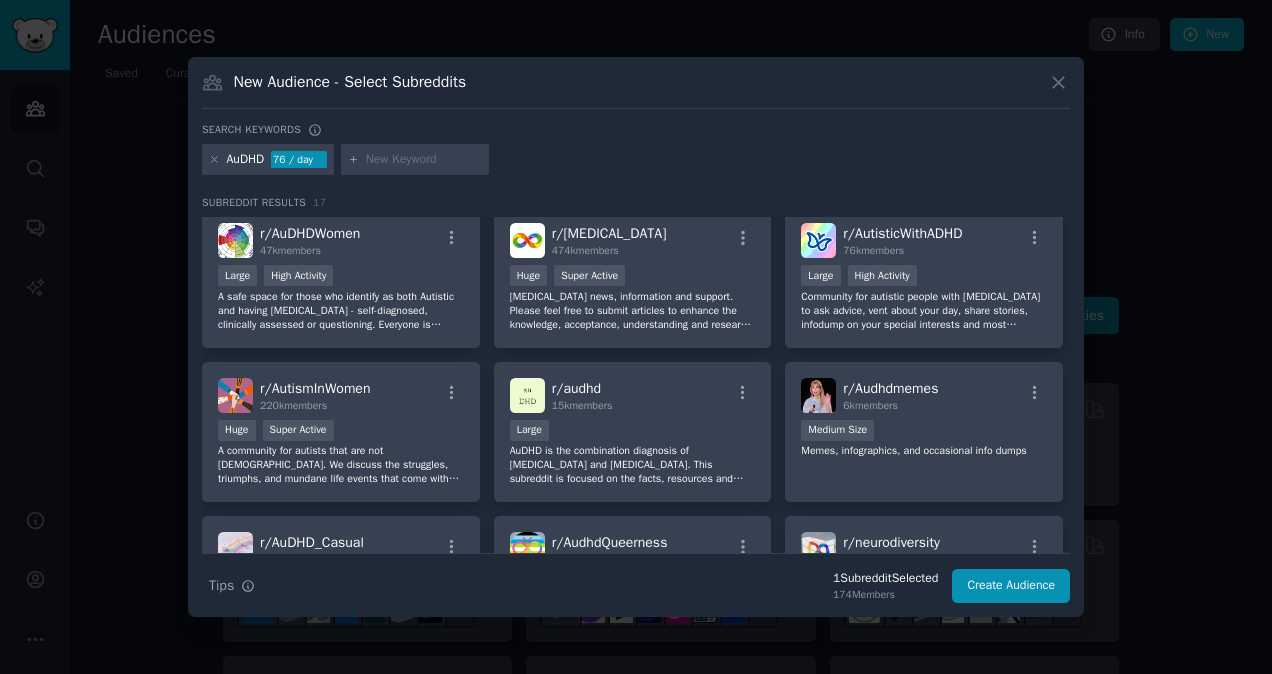scroll, scrollTop: 0, scrollLeft: 0, axis: both 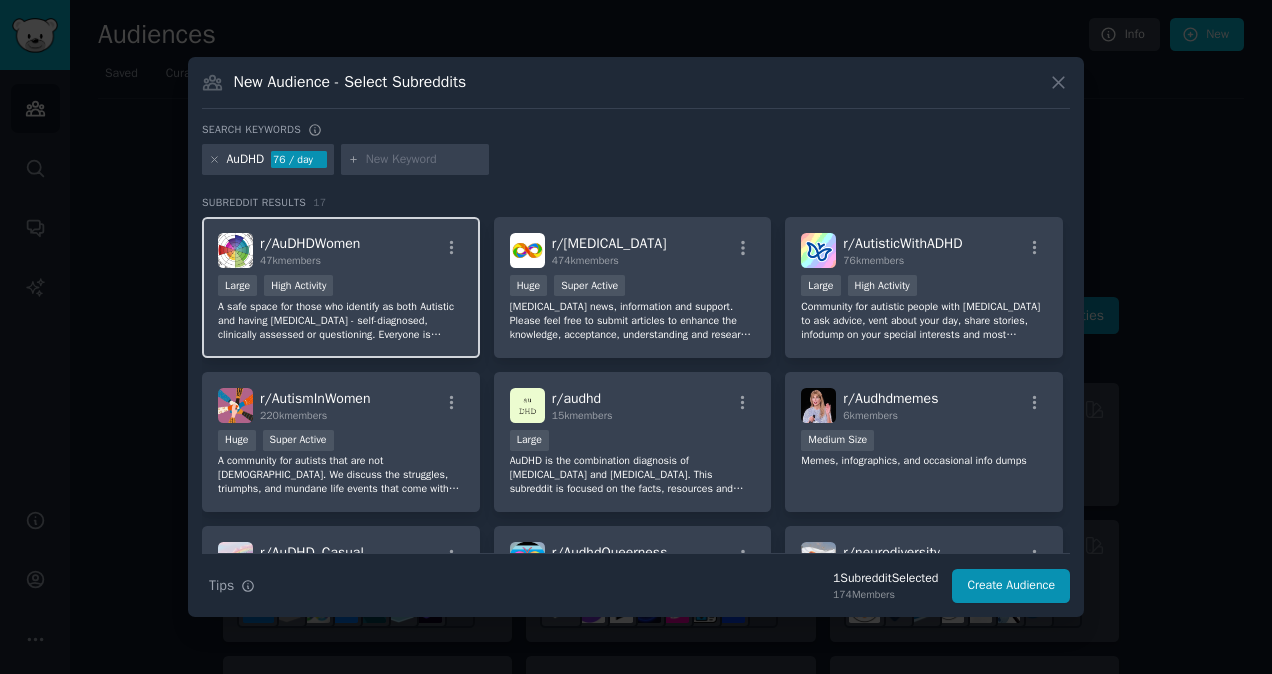 click on "r/ AuDHDWomen" at bounding box center (310, 243) 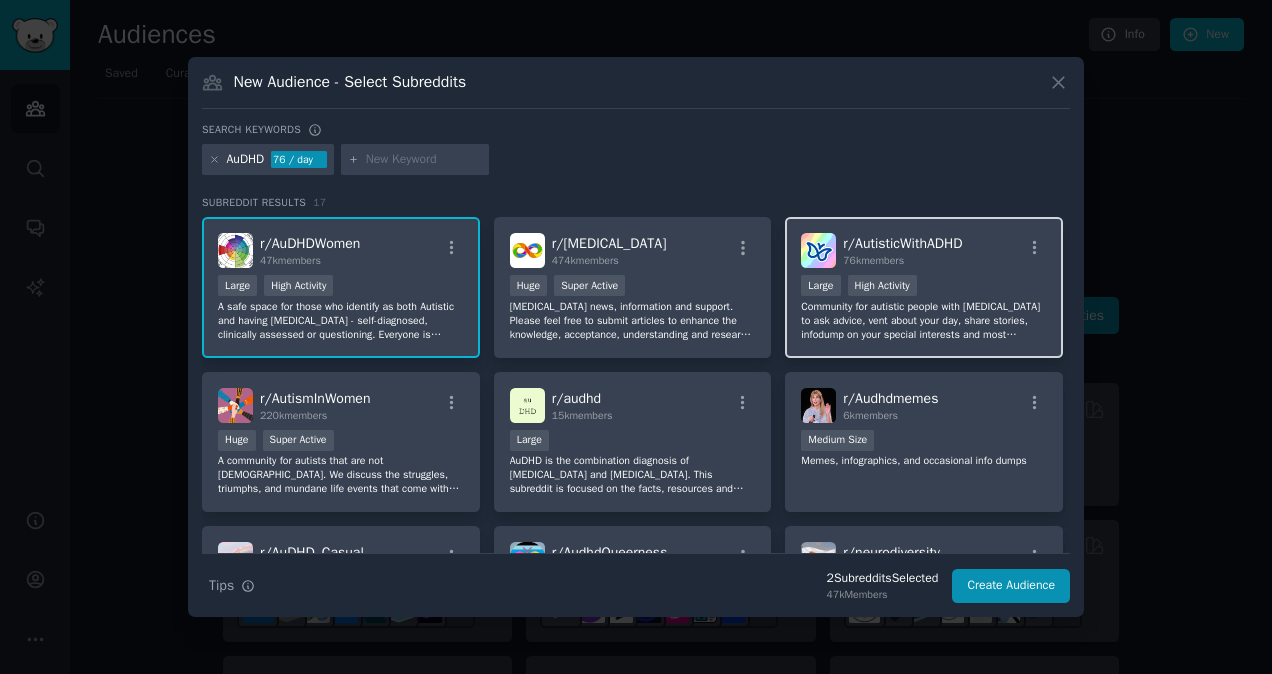 click on "r/ AutisticWithADHD" at bounding box center (902, 243) 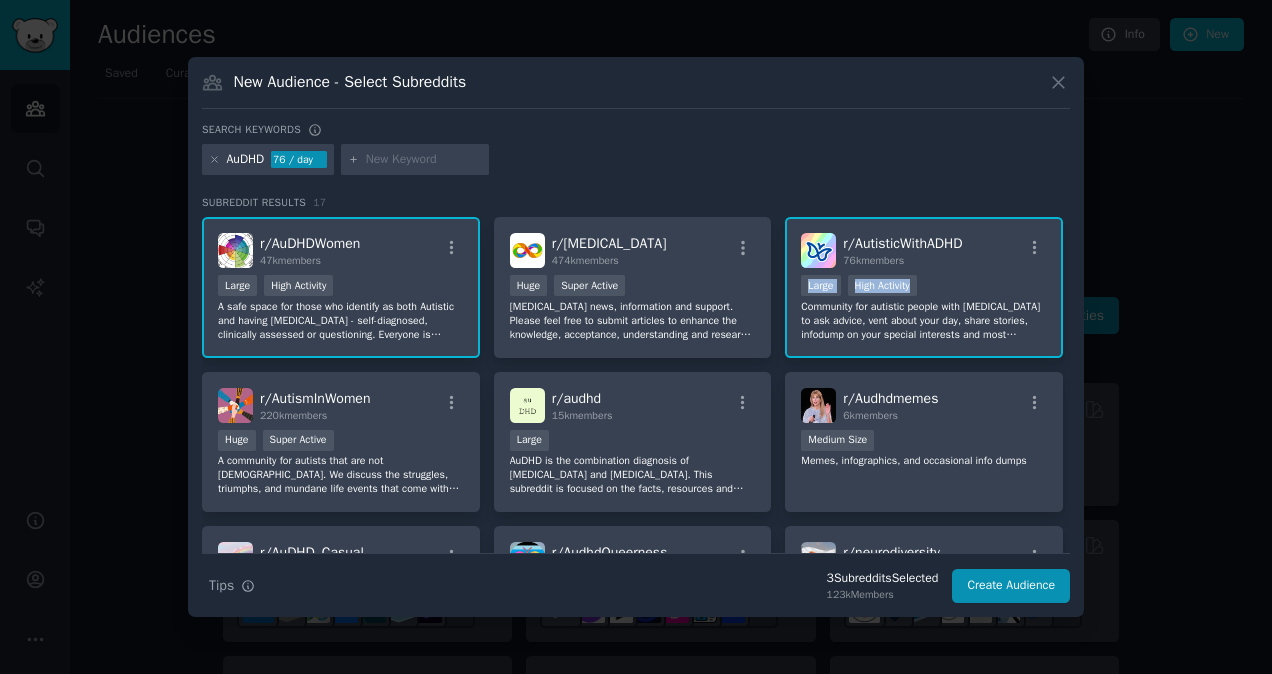drag, startPoint x: 1064, startPoint y: 239, endPoint x: 1069, endPoint y: 274, distance: 35.35534 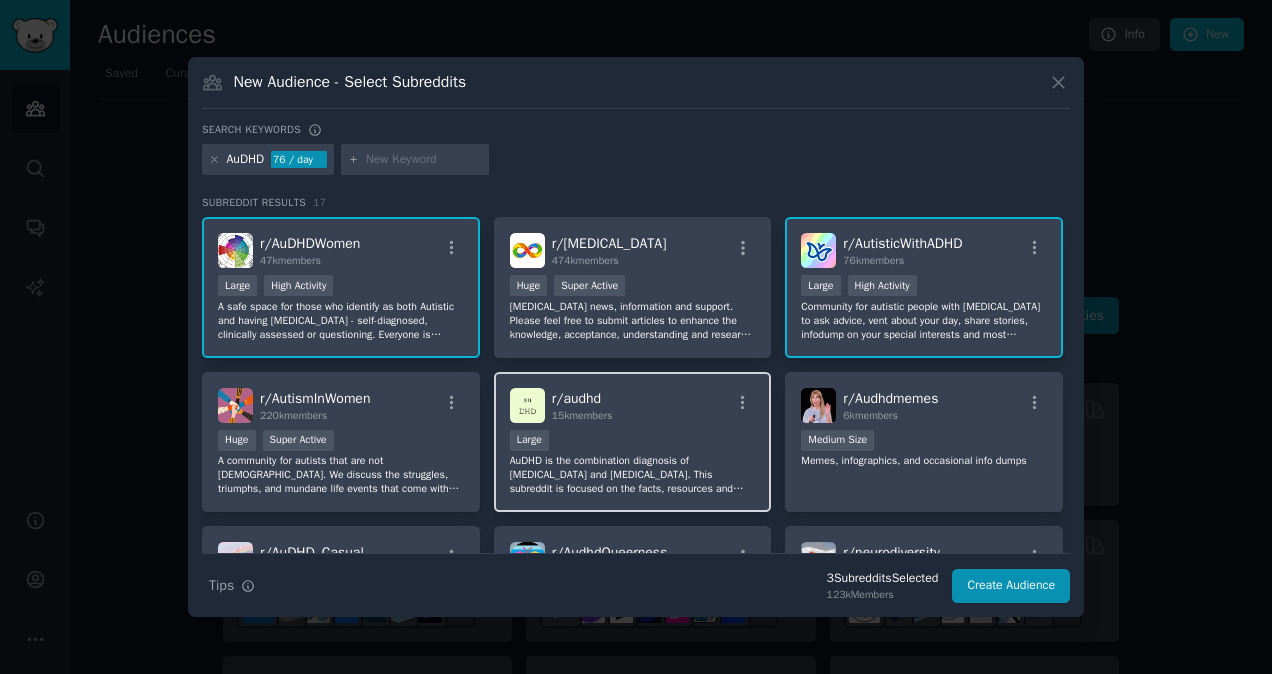 click on "r/ audhd 15k  members" at bounding box center (633, 405) 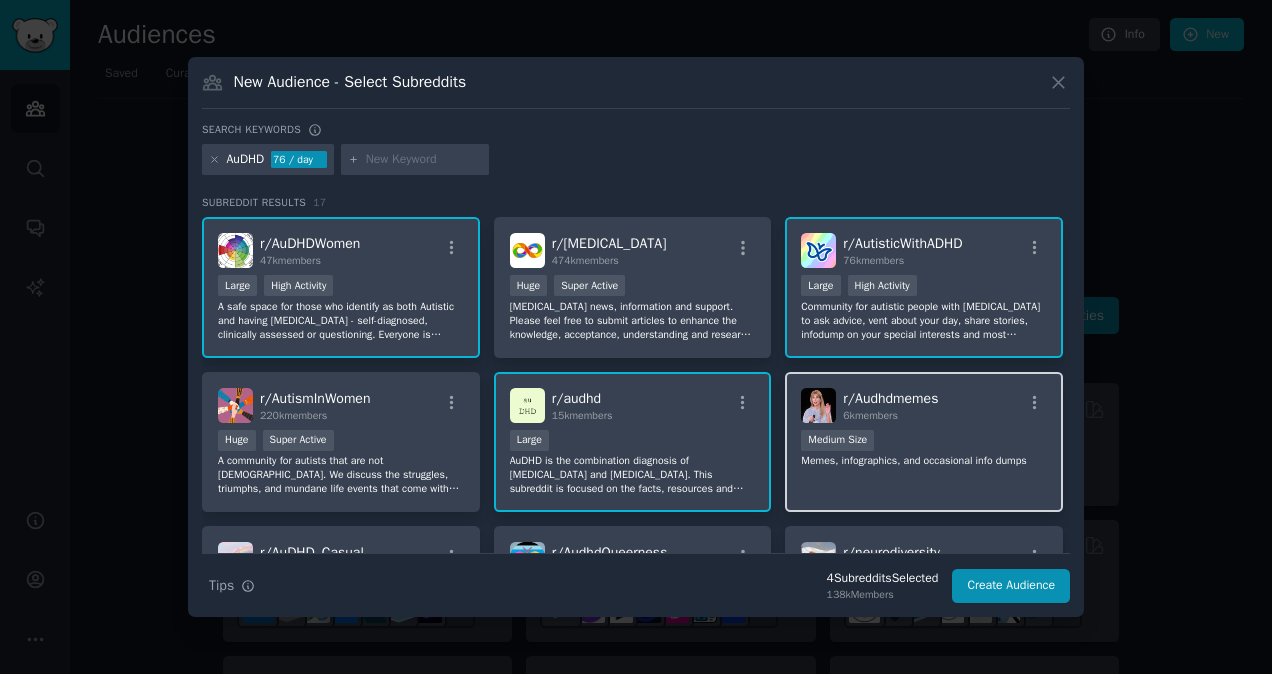 click on "1000 - 10,000 members Medium Size" at bounding box center (924, 442) 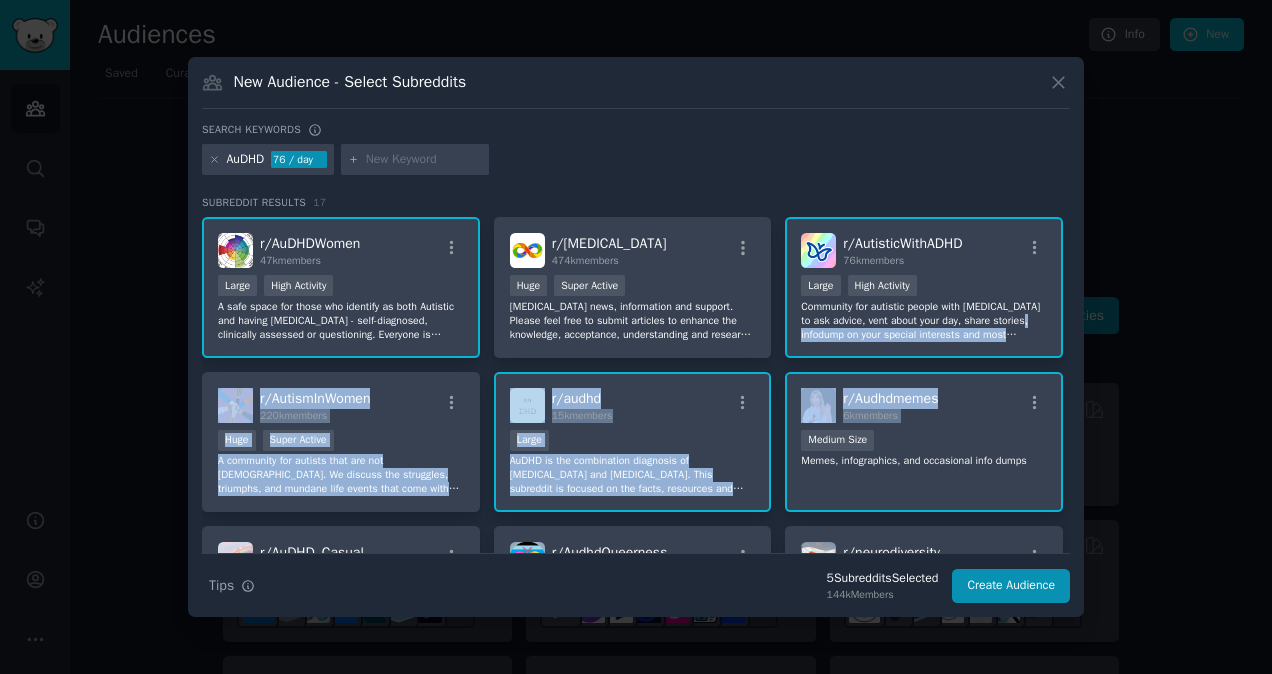 drag, startPoint x: 1063, startPoint y: 315, endPoint x: 1074, endPoint y: 386, distance: 71.84706 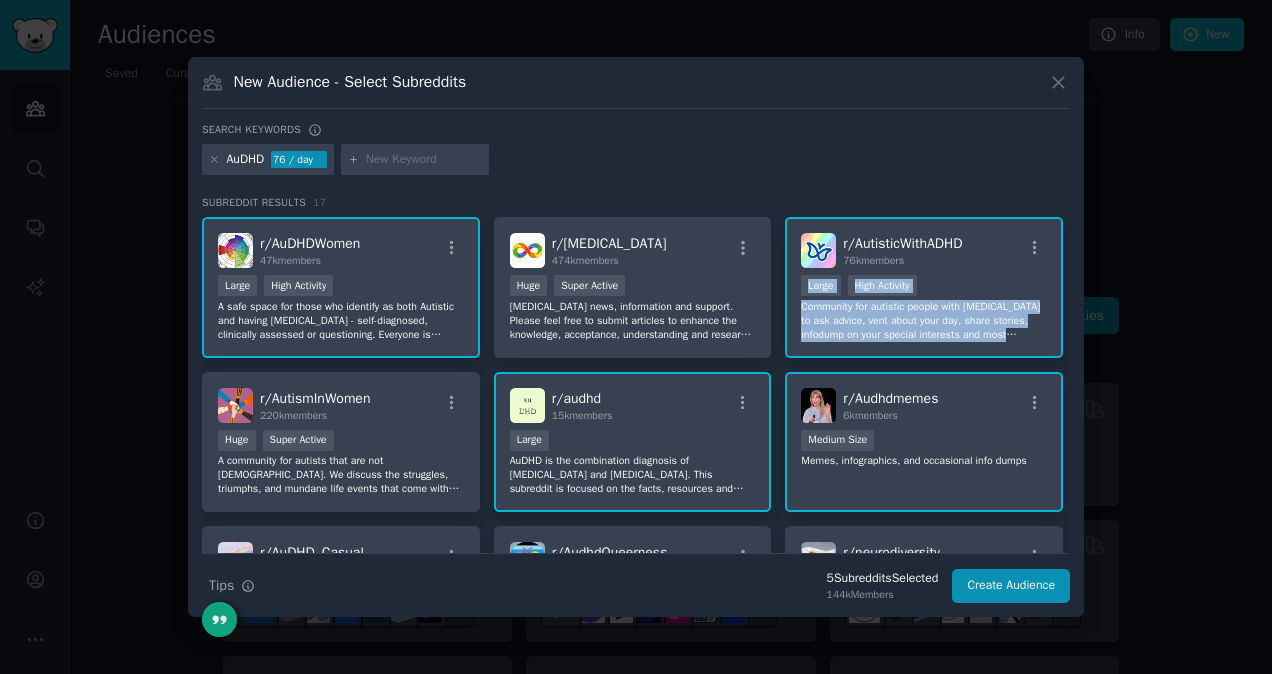 drag, startPoint x: 1074, startPoint y: 386, endPoint x: 1082, endPoint y: 330, distance: 56.568542 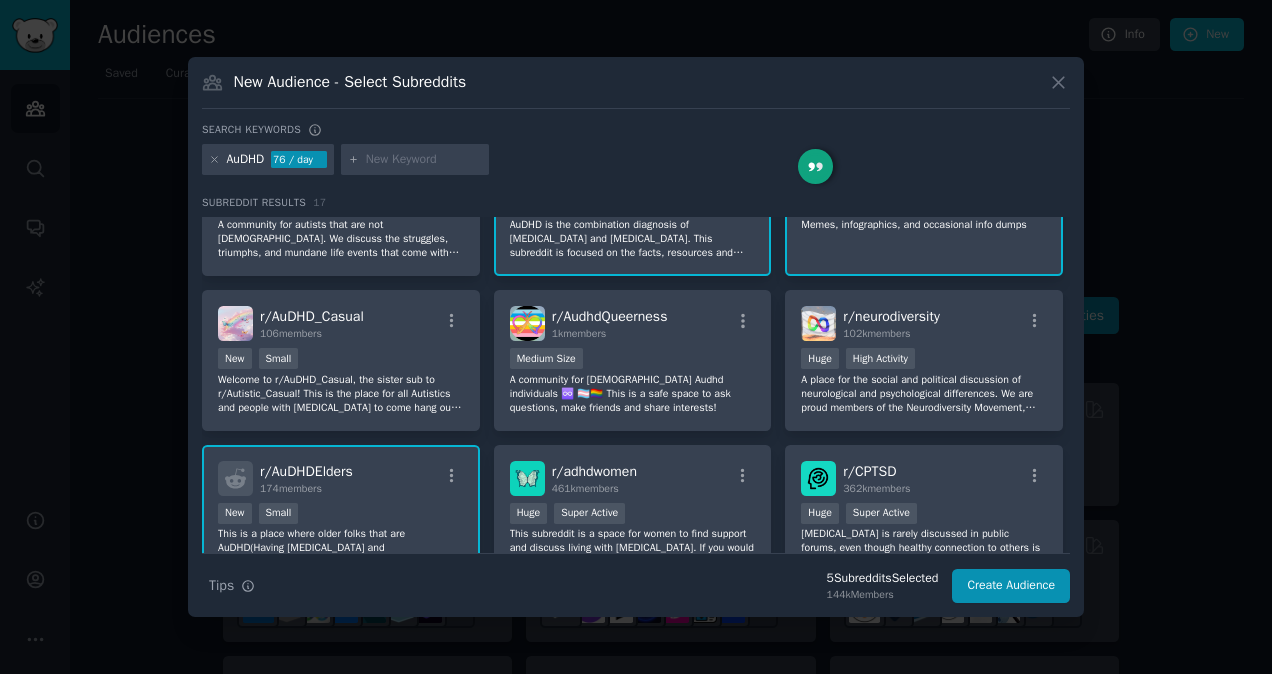 scroll, scrollTop: 240, scrollLeft: 0, axis: vertical 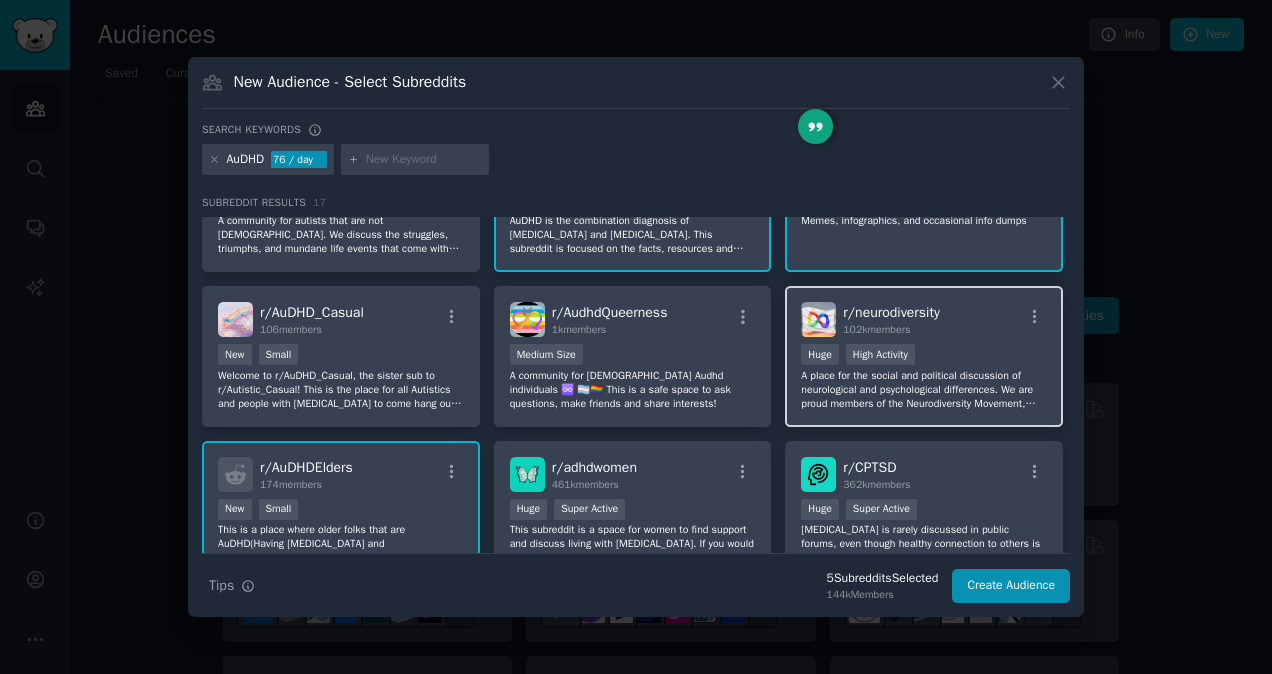 click on "r/ neurodiversity 102k  members >= 80th percentile for submissions / day Huge High Activity A place for the social and political discussion of neurological and psychological differences.
We are proud members of the Neurodiversity Movement, which is also a part of the Disability Rights Movement." at bounding box center [924, 356] 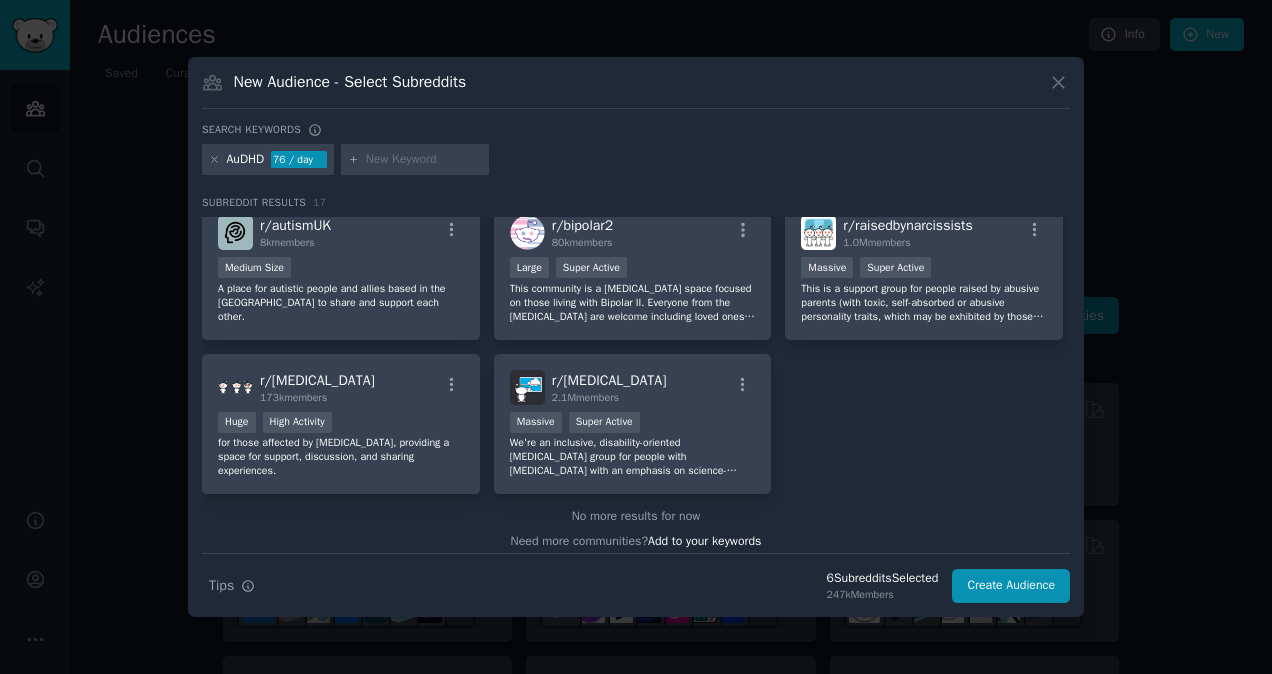 scroll, scrollTop: 647, scrollLeft: 0, axis: vertical 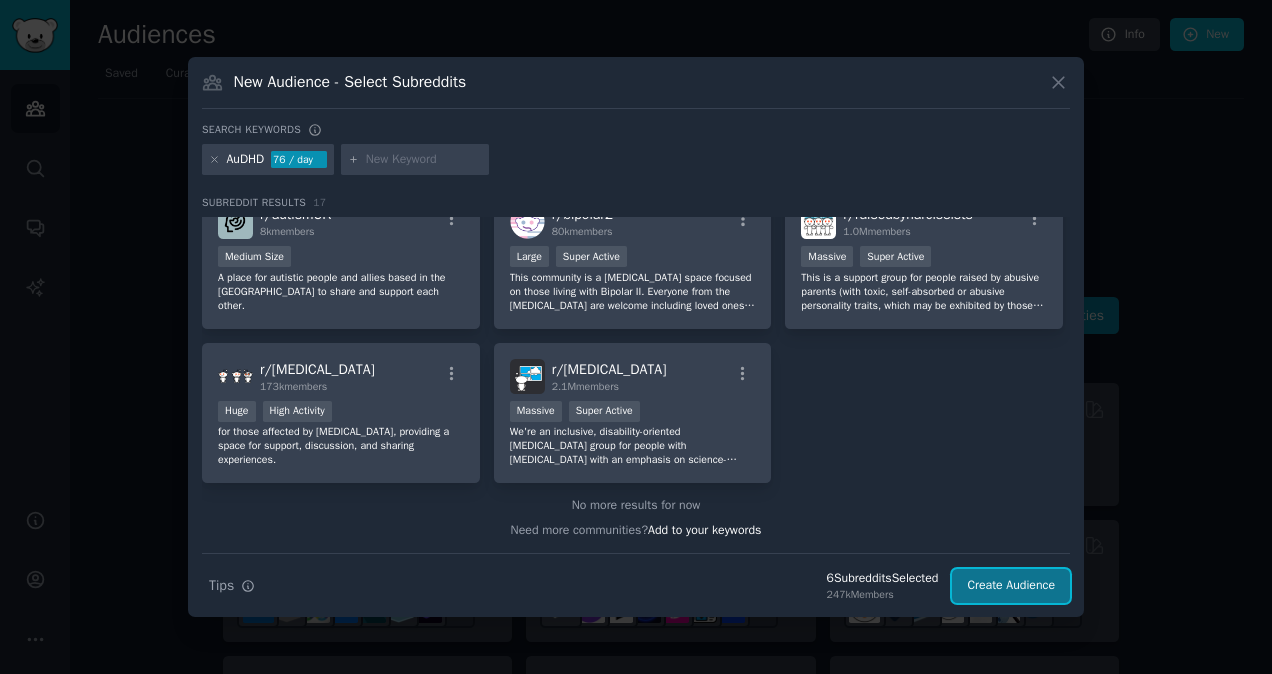 click on "Create Audience" at bounding box center (1011, 586) 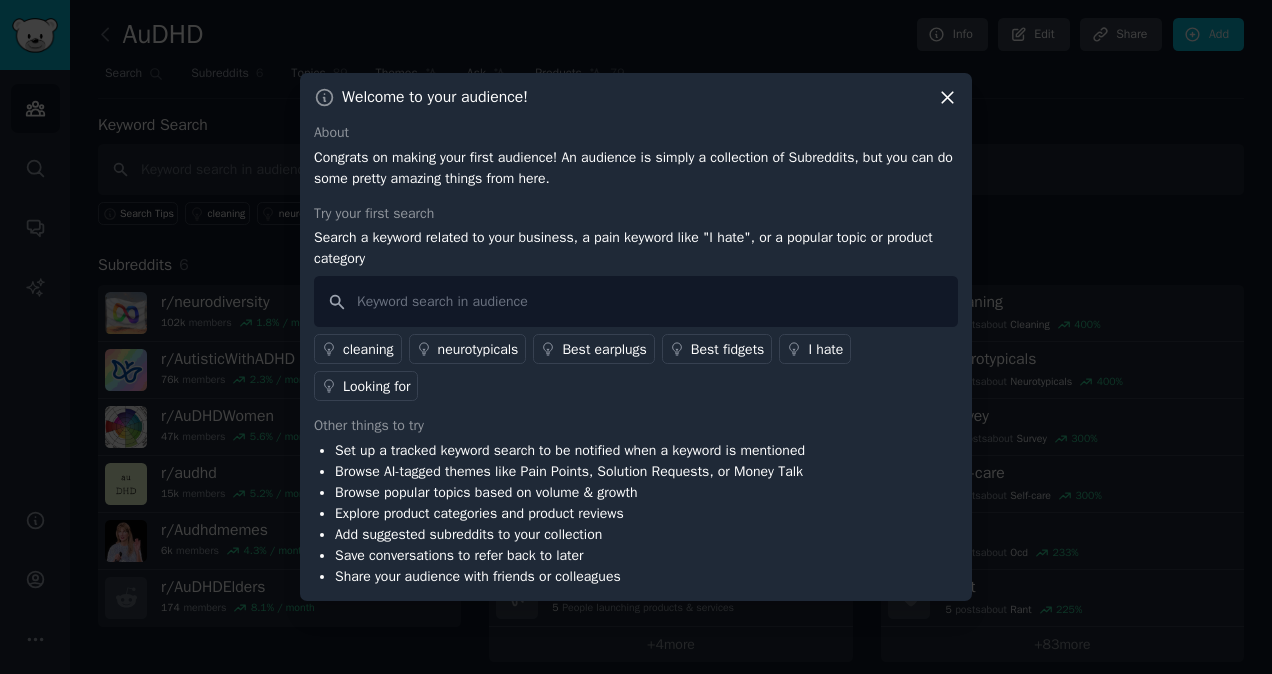 type 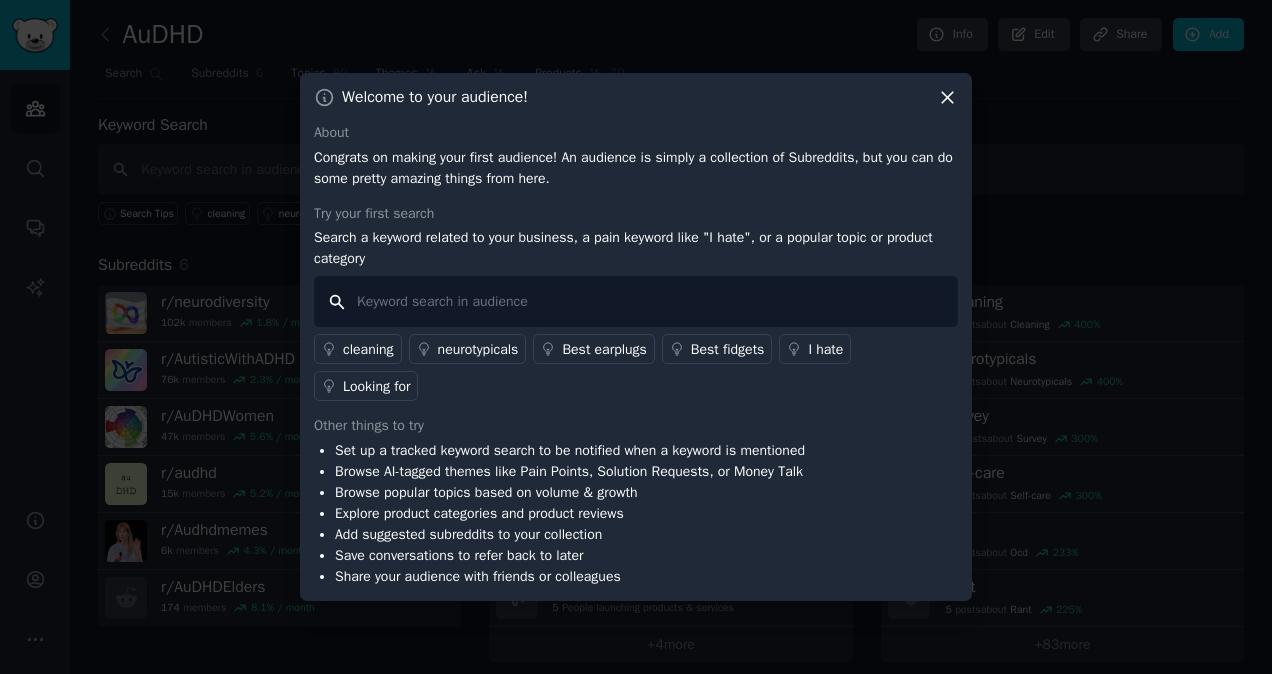 click at bounding box center (636, 301) 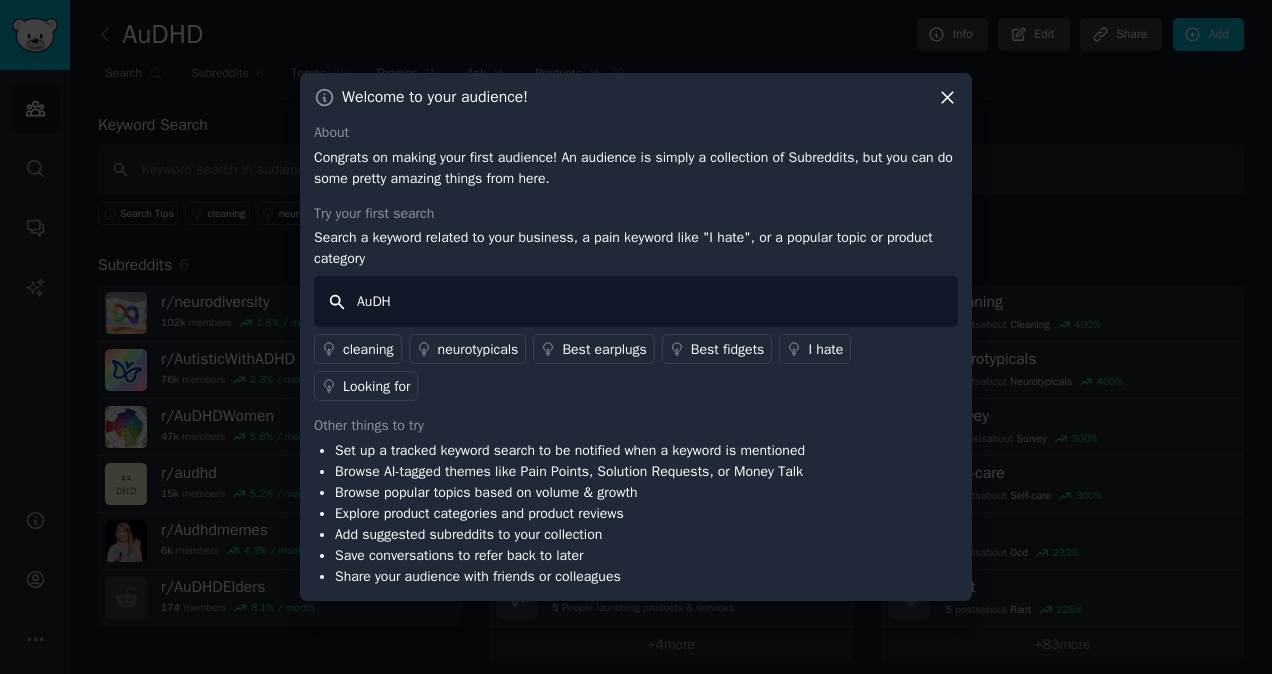 type on "AuDHD" 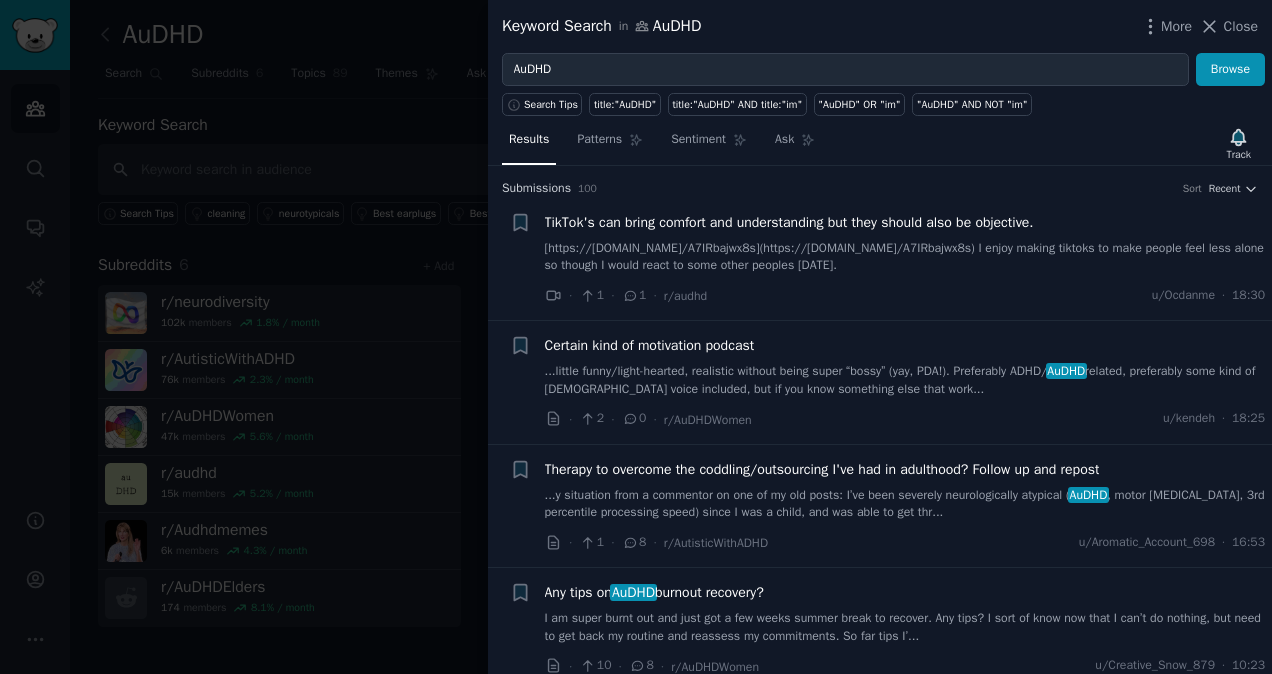 type 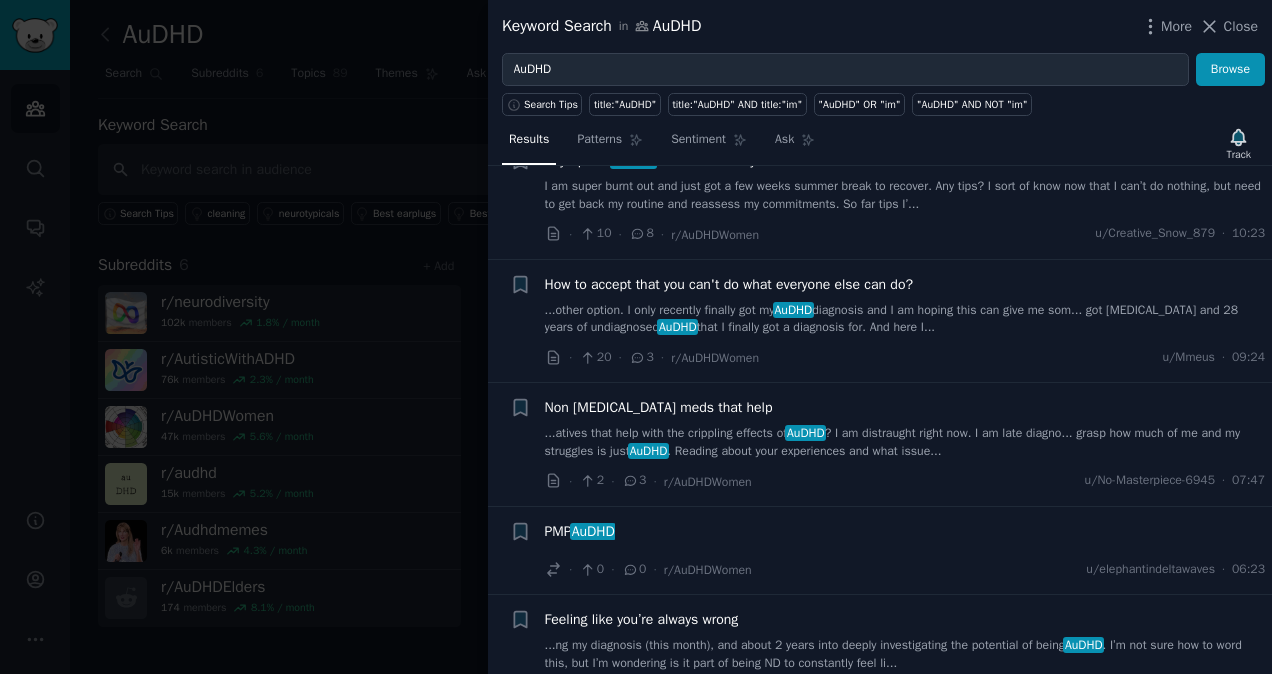 scroll, scrollTop: 447, scrollLeft: 0, axis: vertical 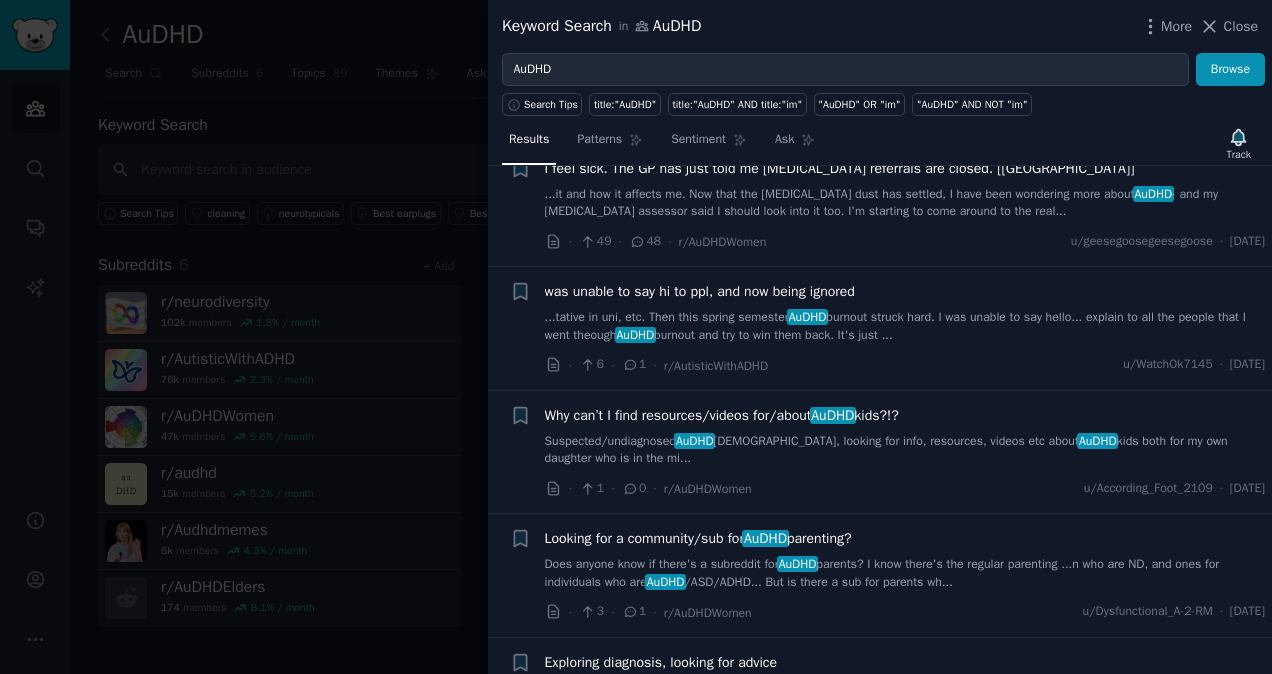drag, startPoint x: 1266, startPoint y: 235, endPoint x: 1270, endPoint y: 248, distance: 13.601471 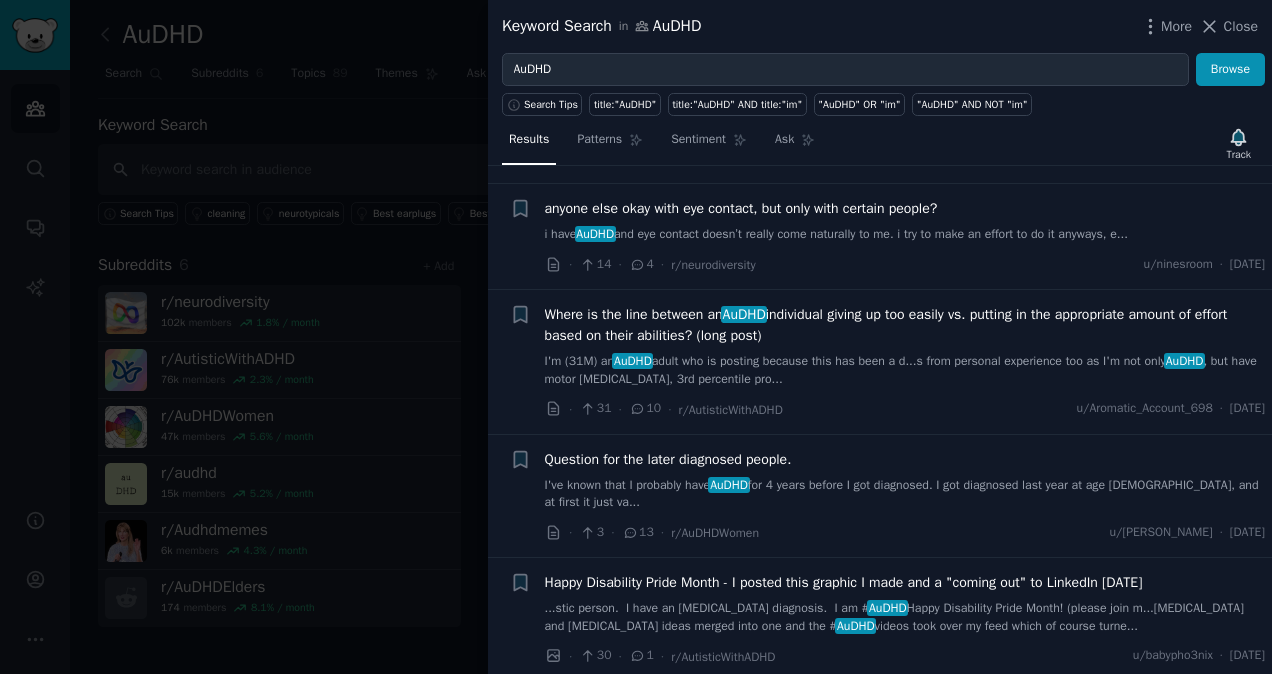 scroll, scrollTop: 11698, scrollLeft: 0, axis: vertical 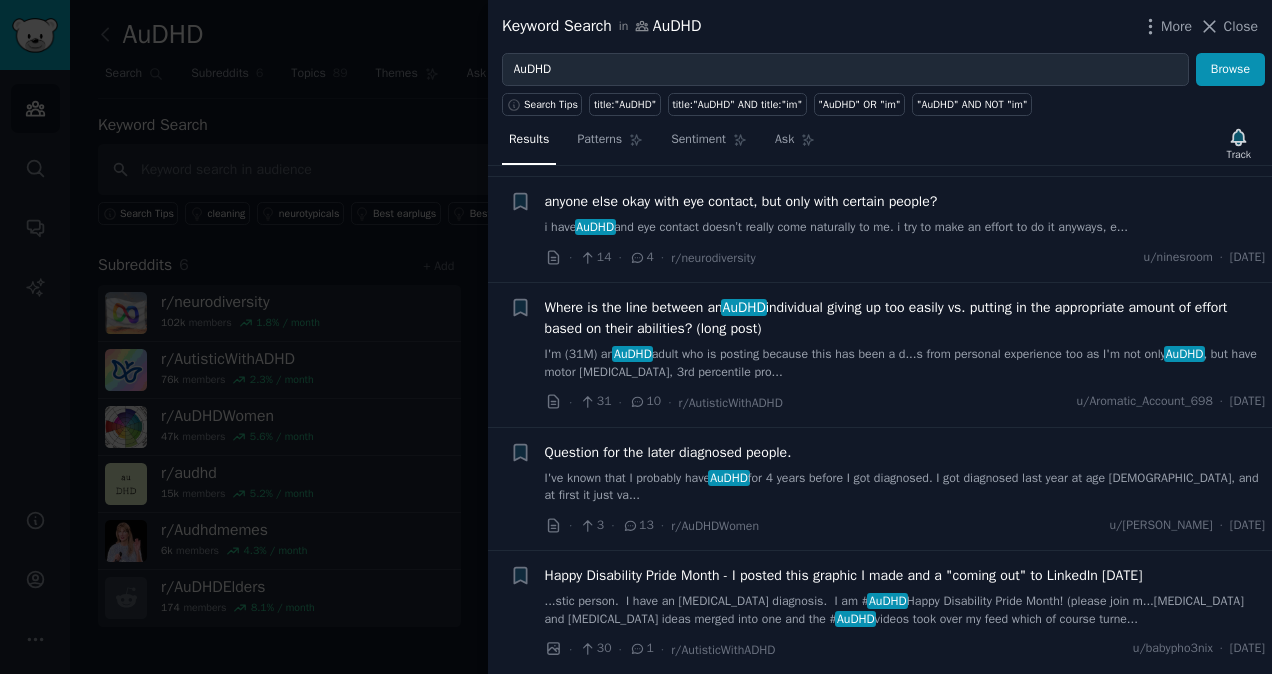 click on "+ Question for the later diagnosed people. I've known that I probably have  AuDHD  for 4 years before I got diagnosed. I got diagnosed last year at age 24, and at first it just va... · 3 · 13 · r/AuDHDWomen u/lili-grace · Sun 06/07/2025" at bounding box center (880, 489) 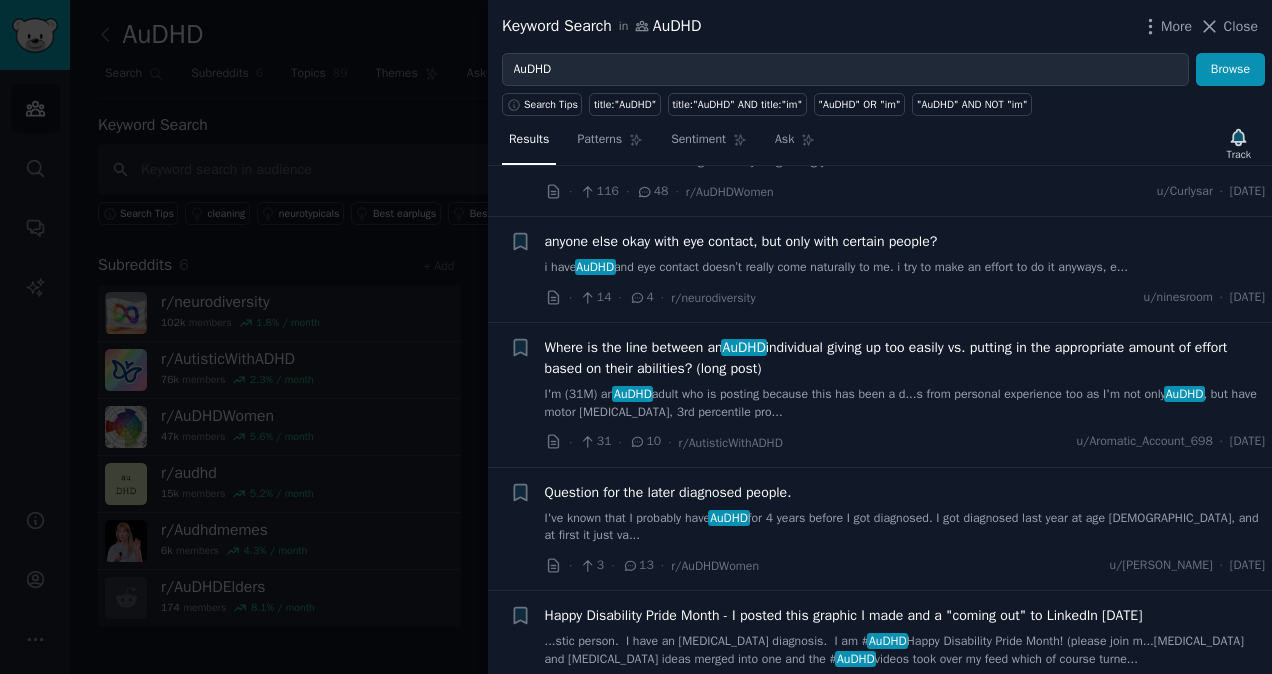 scroll, scrollTop: 11698, scrollLeft: 0, axis: vertical 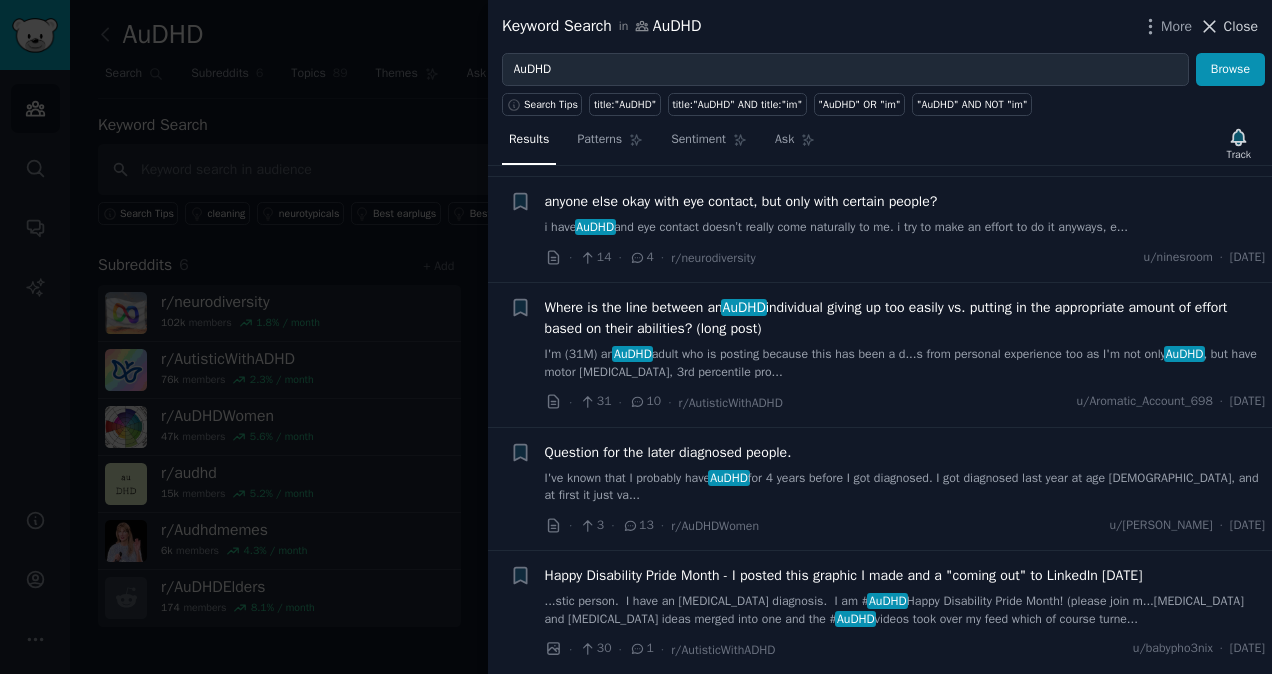 click 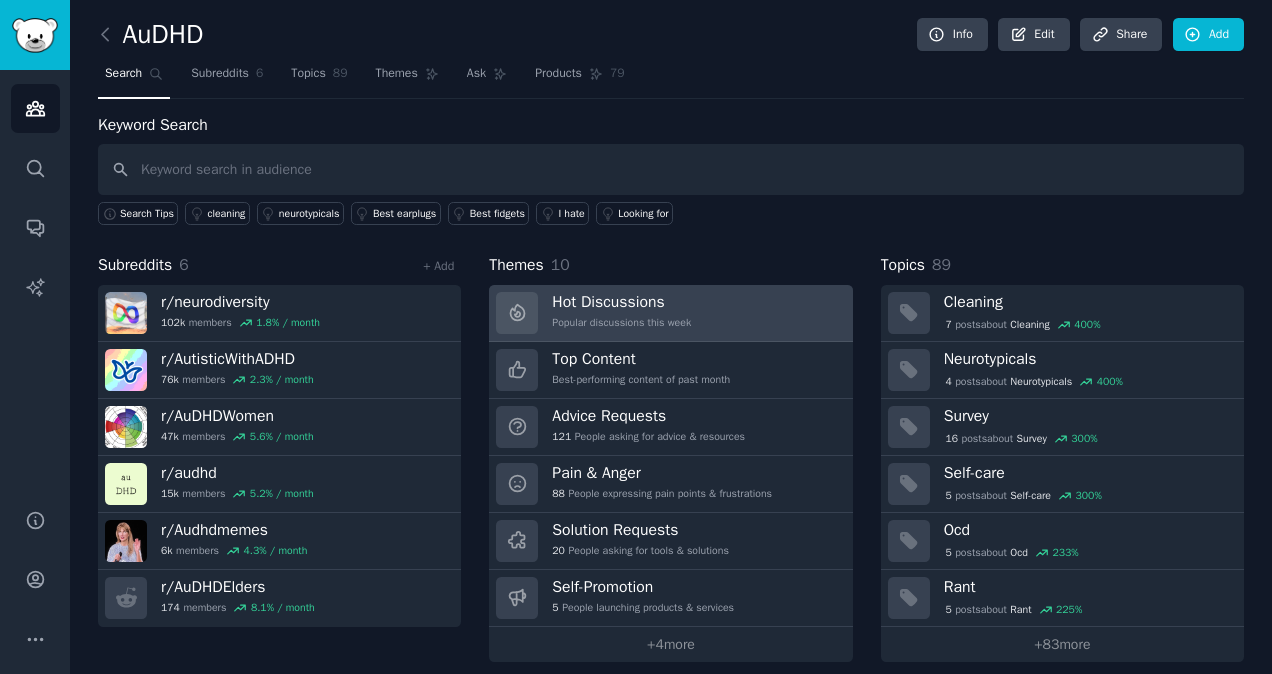 click on "Hot Discussions" at bounding box center [621, 302] 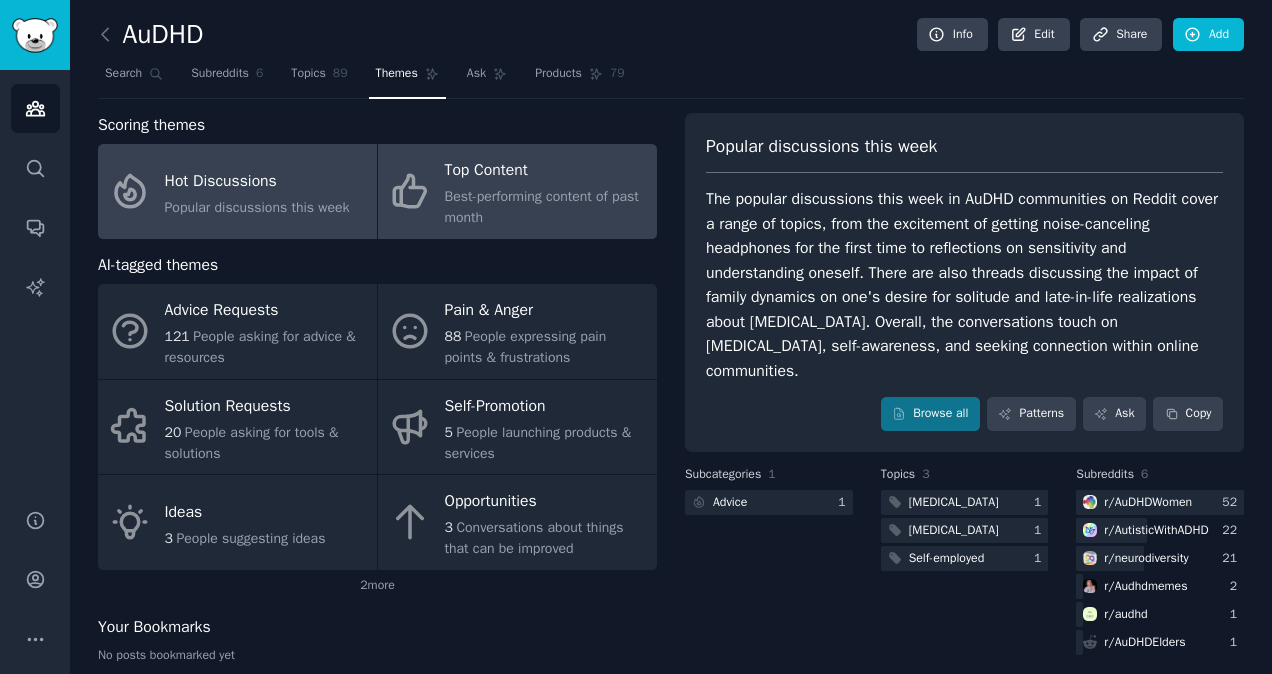 click on "Best-performing content of past month" 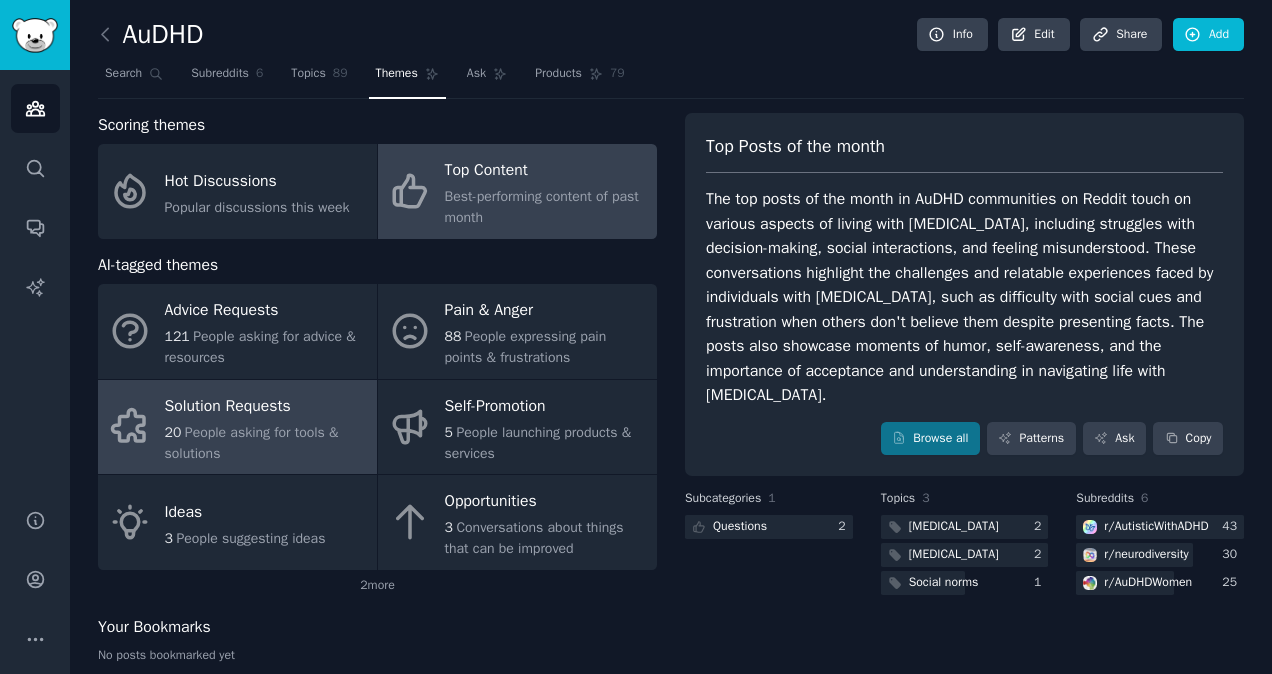 click on "20 People asking for tools & solutions" at bounding box center [266, 443] 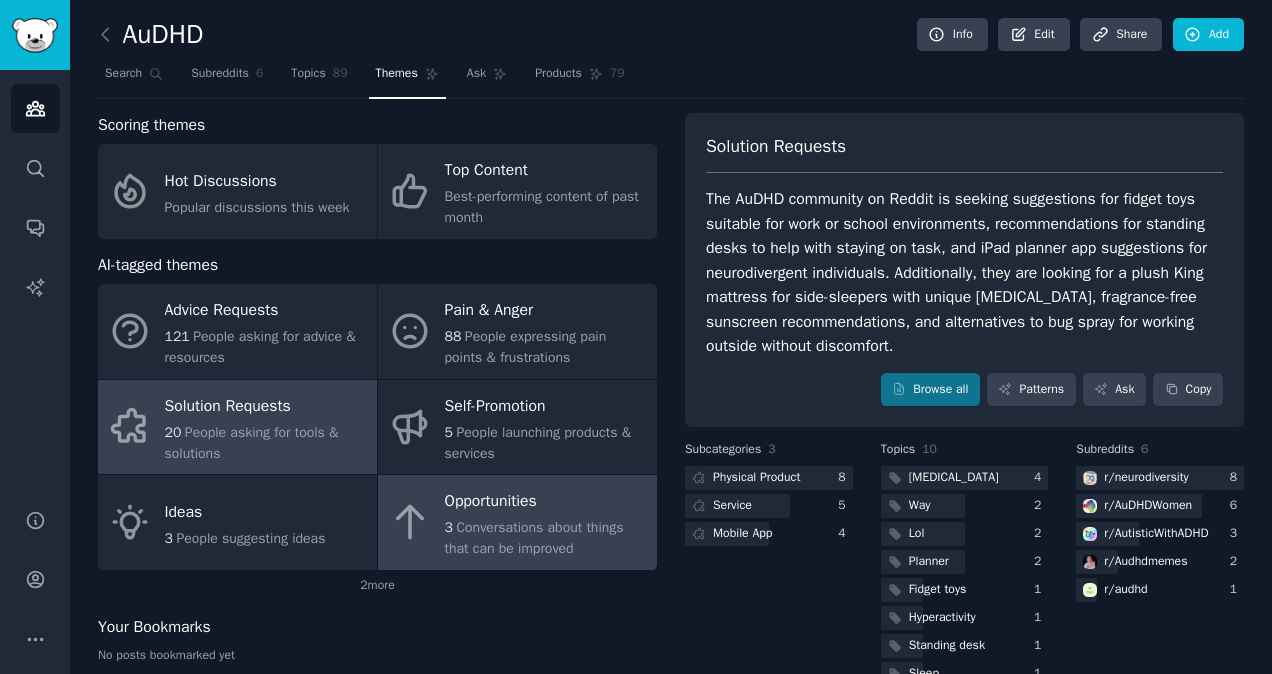 click on "Opportunities" at bounding box center [546, 502] 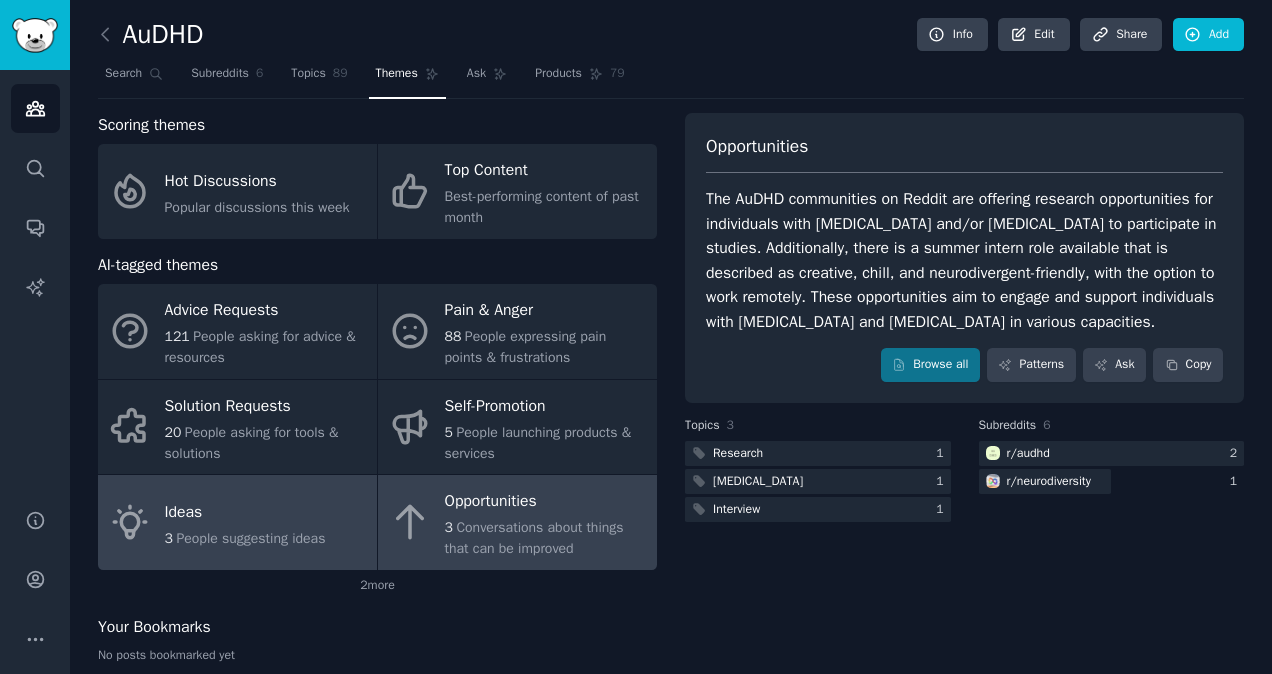 click on "Ideas" at bounding box center (245, 512) 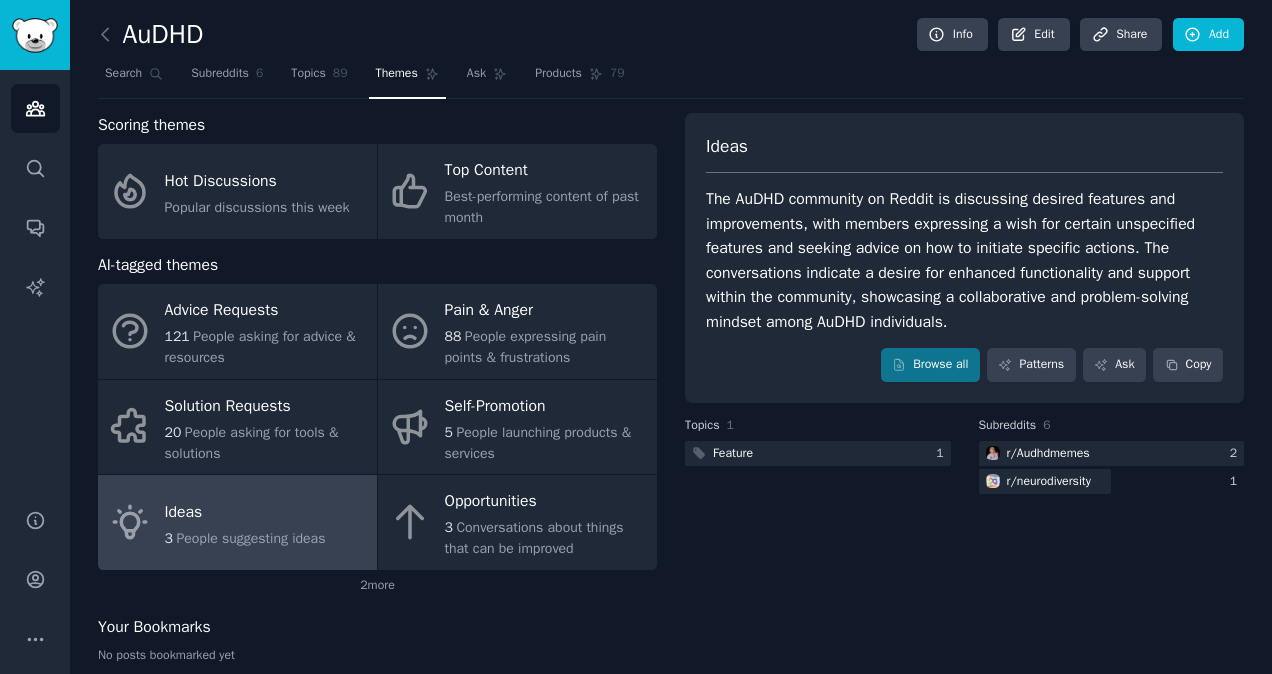 click on "Ideas" at bounding box center (245, 512) 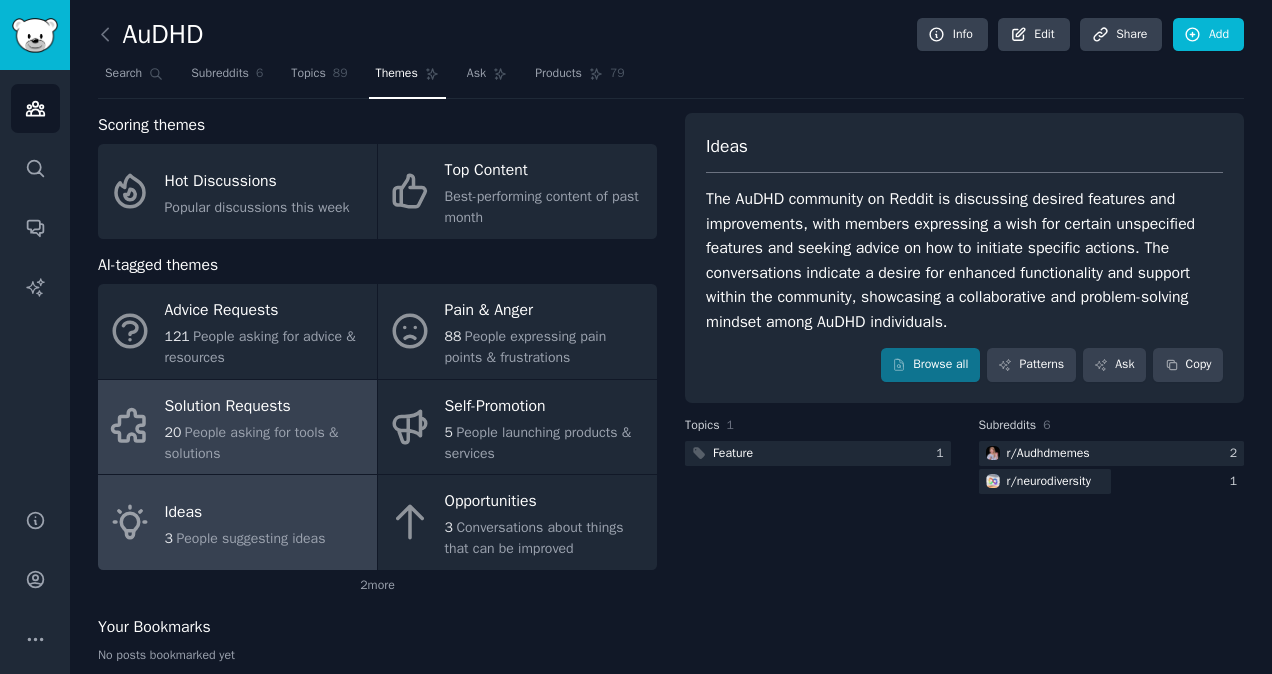 click on "20 People asking for tools & solutions" at bounding box center (266, 443) 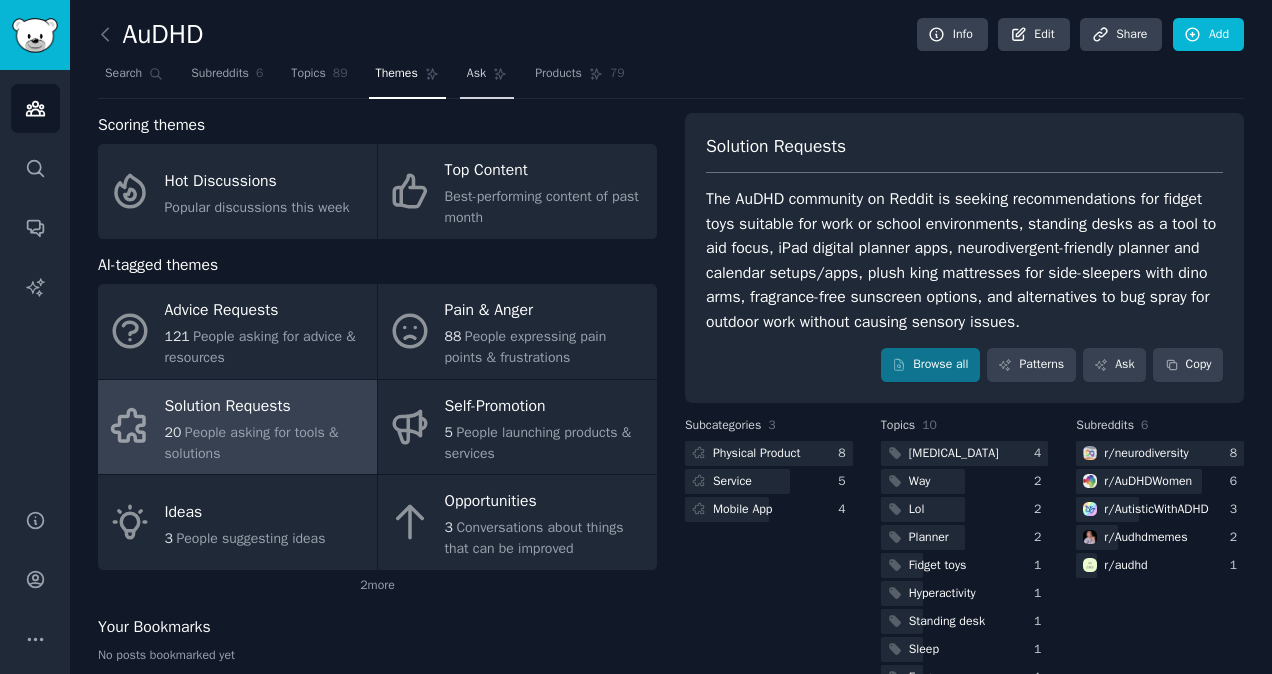 click on "Ask" at bounding box center [476, 74] 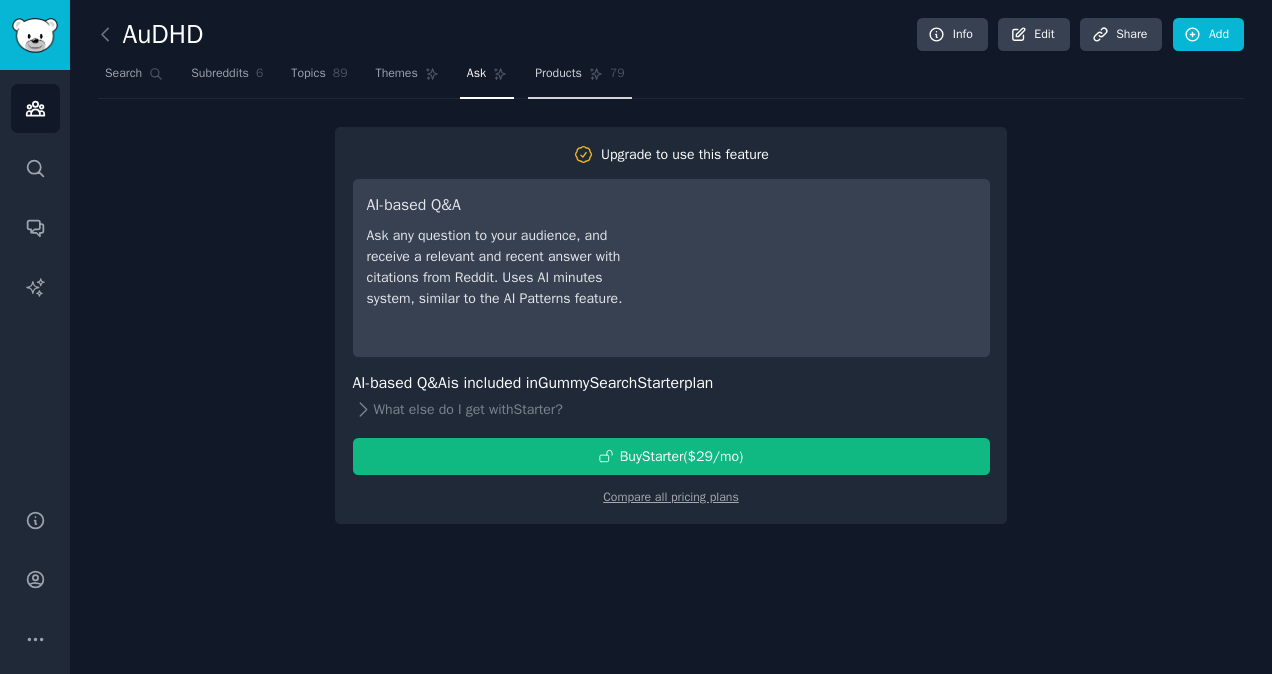 click on "Products" at bounding box center [558, 74] 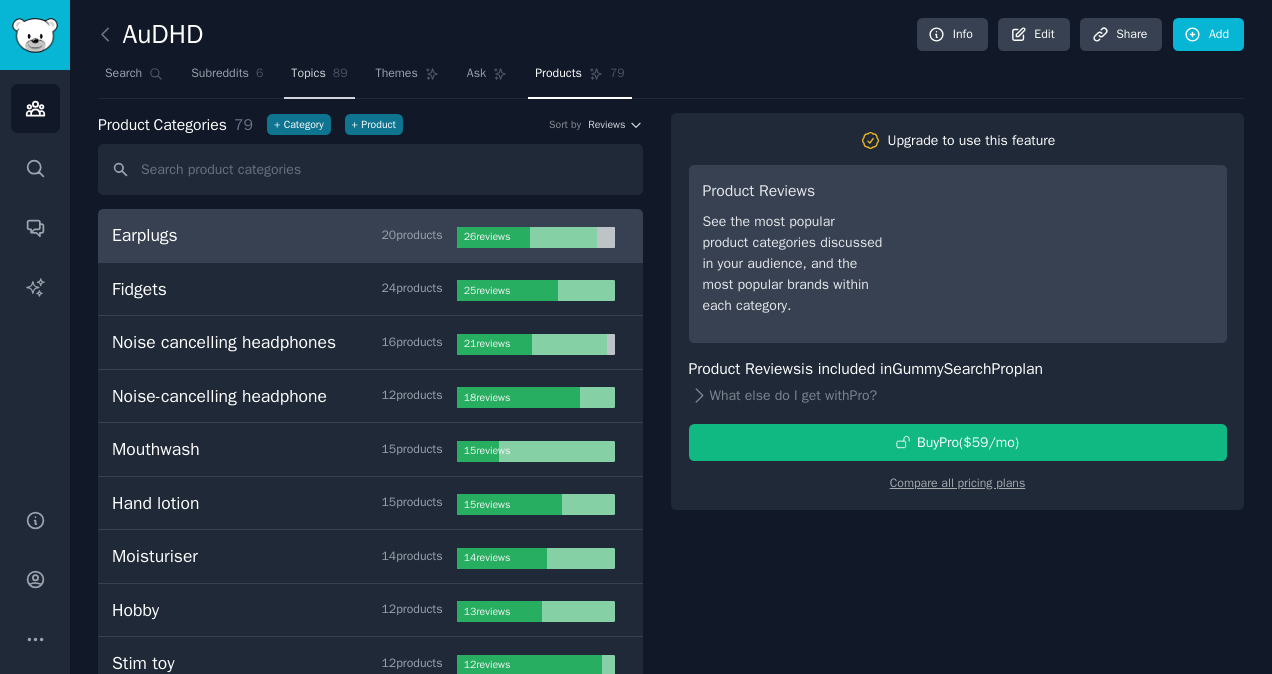 click on "Topics 89" at bounding box center [319, 78] 